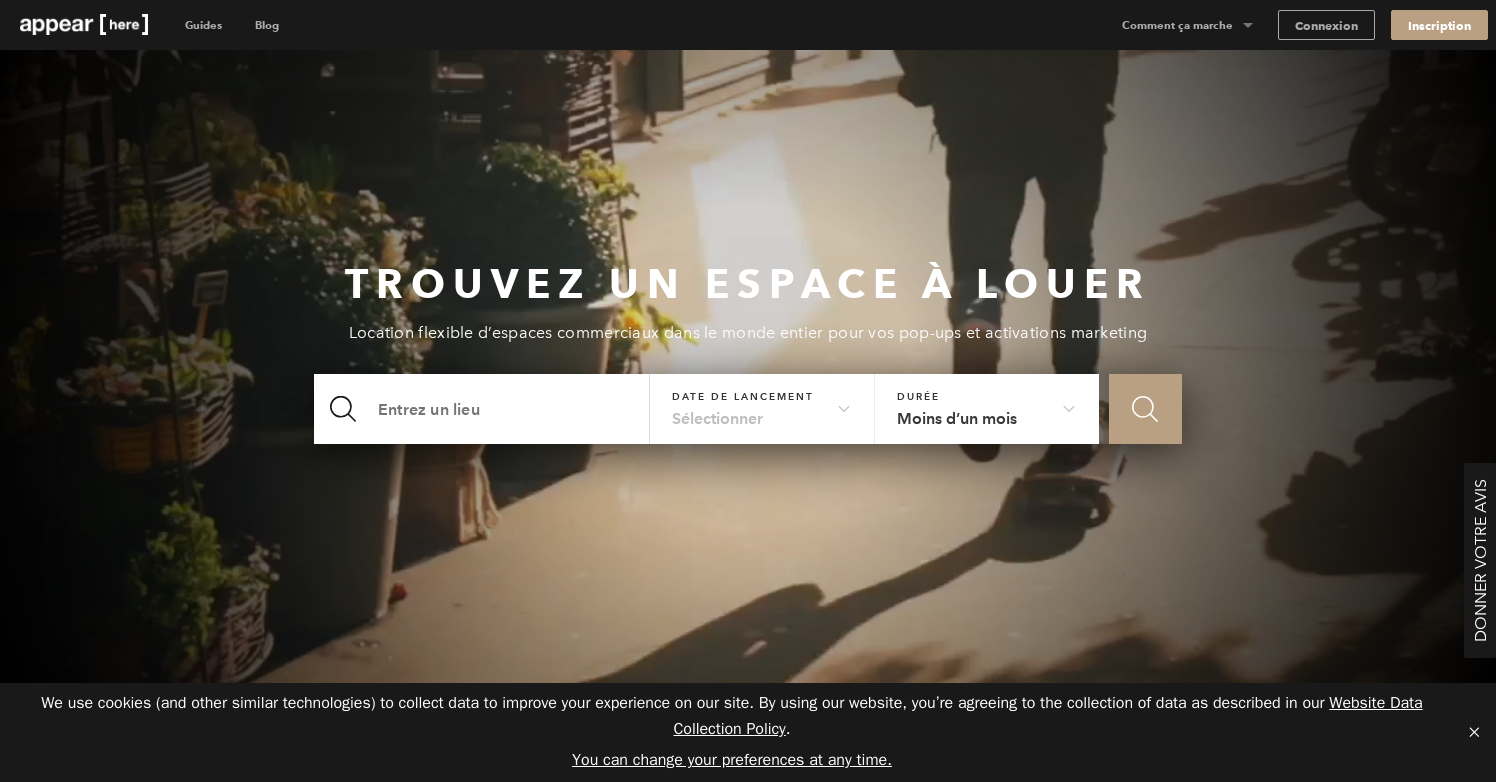 scroll, scrollTop: 0, scrollLeft: 0, axis: both 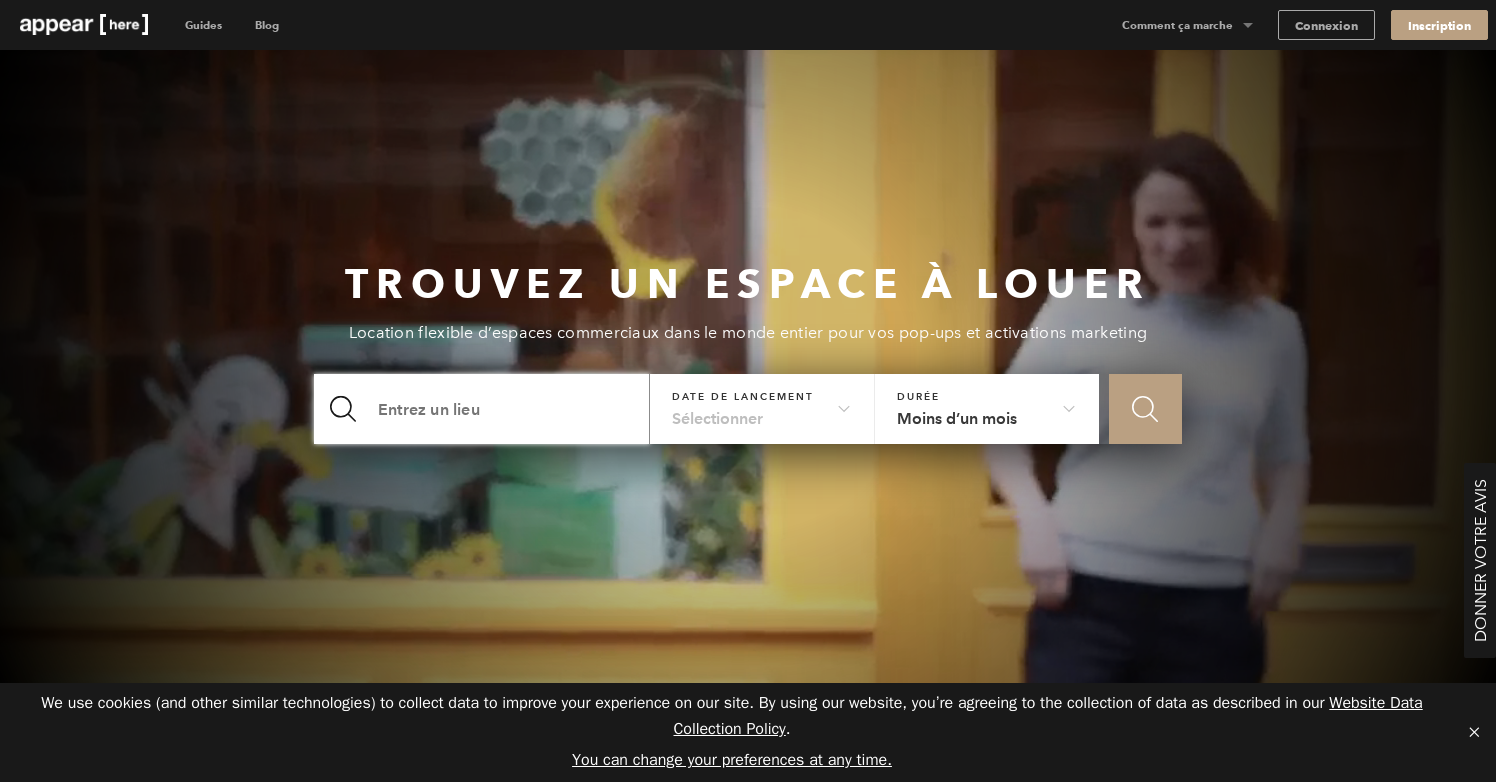 click at bounding box center [482, 409] 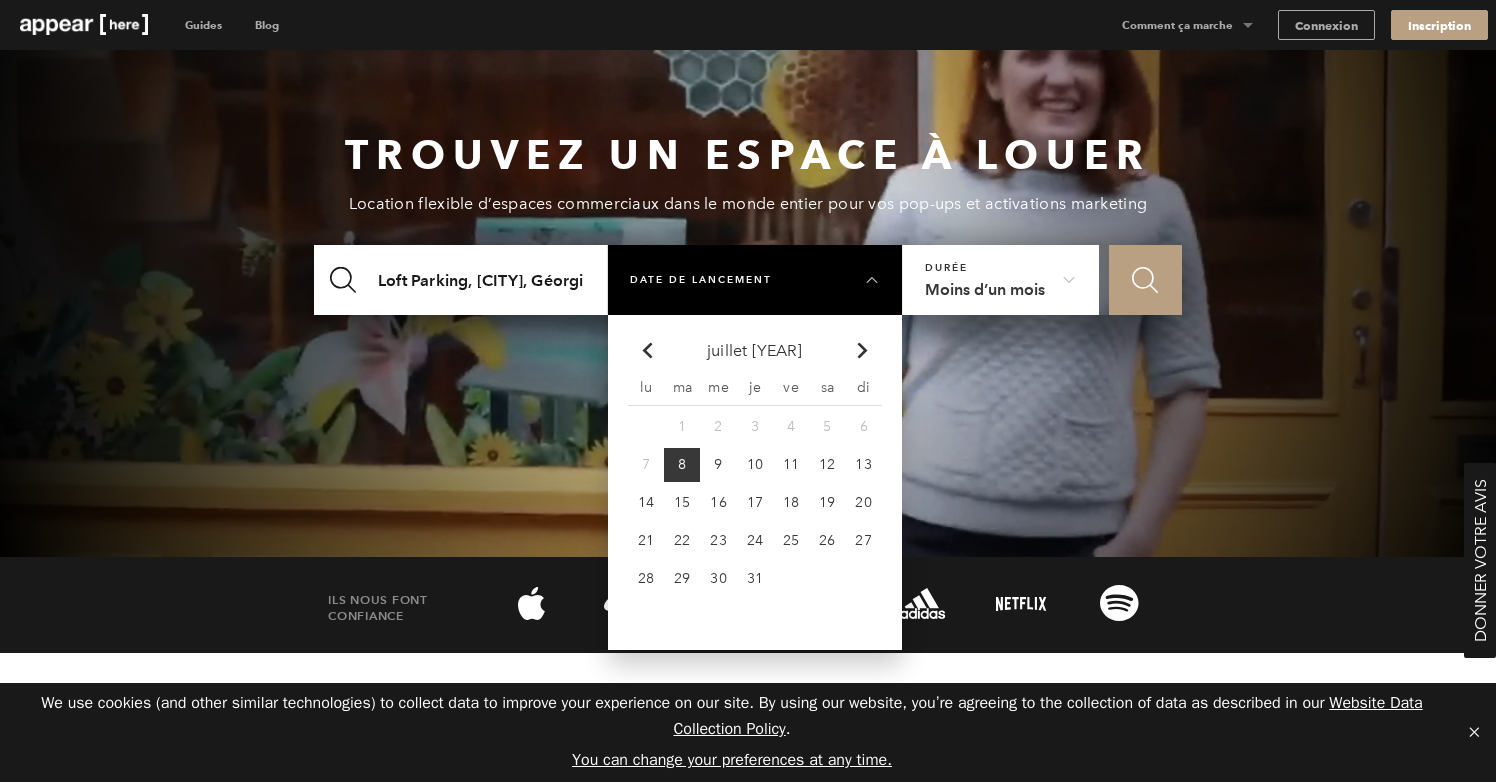 scroll, scrollTop: 134, scrollLeft: 0, axis: vertical 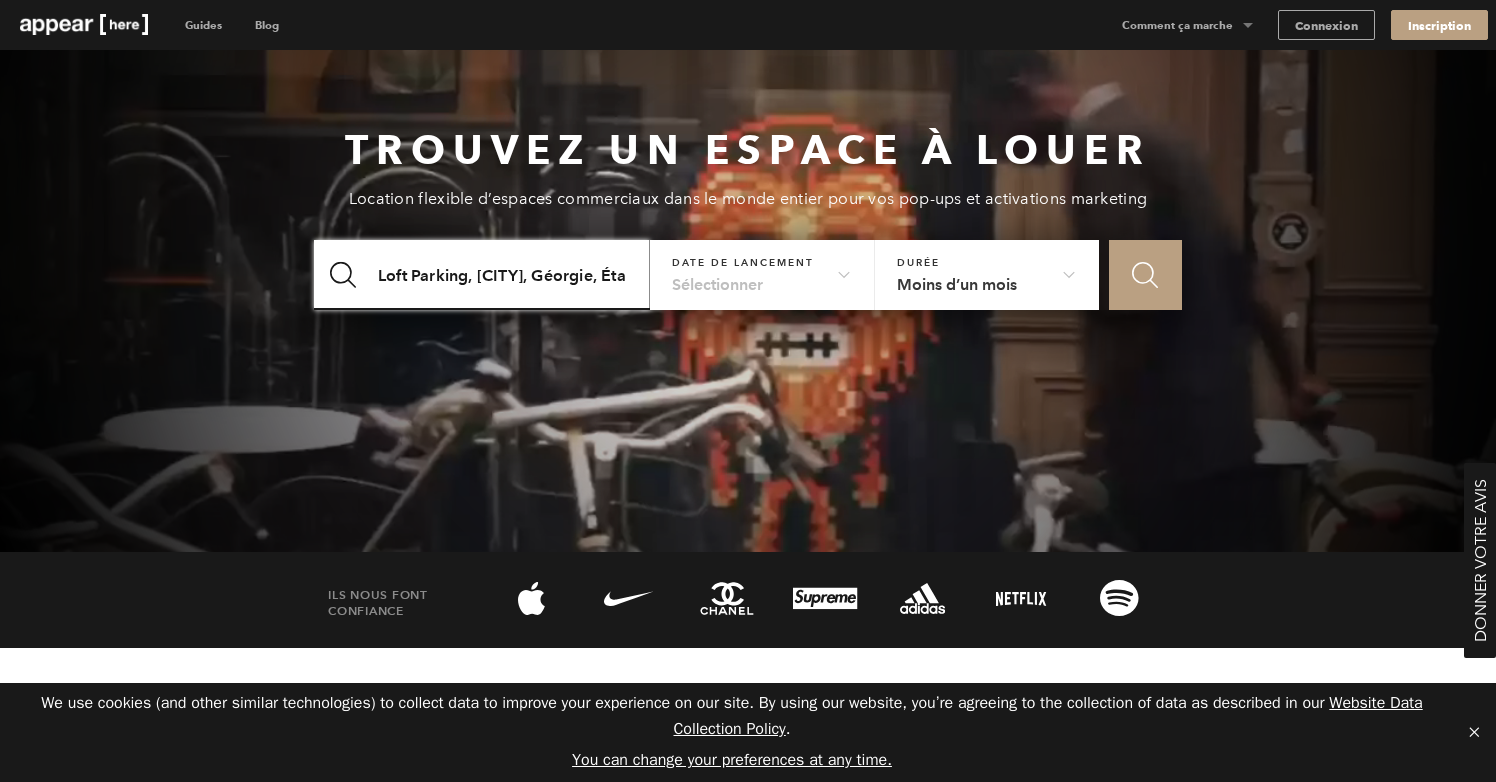 click on "Loft Parking, Atlanta, Géorgie, États-Unis" at bounding box center (482, 275) 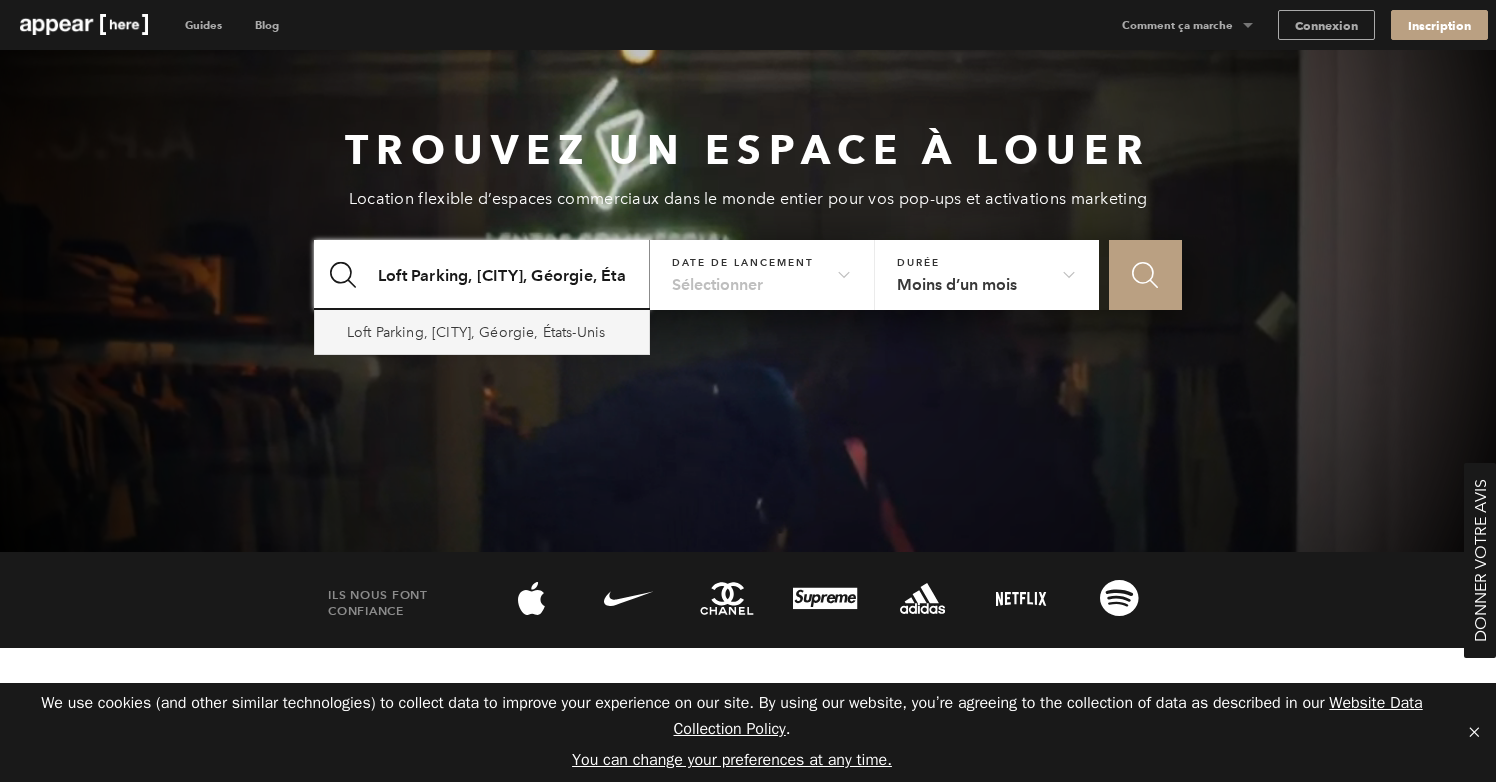 scroll, scrollTop: 0, scrollLeft: 14, axis: horizontal 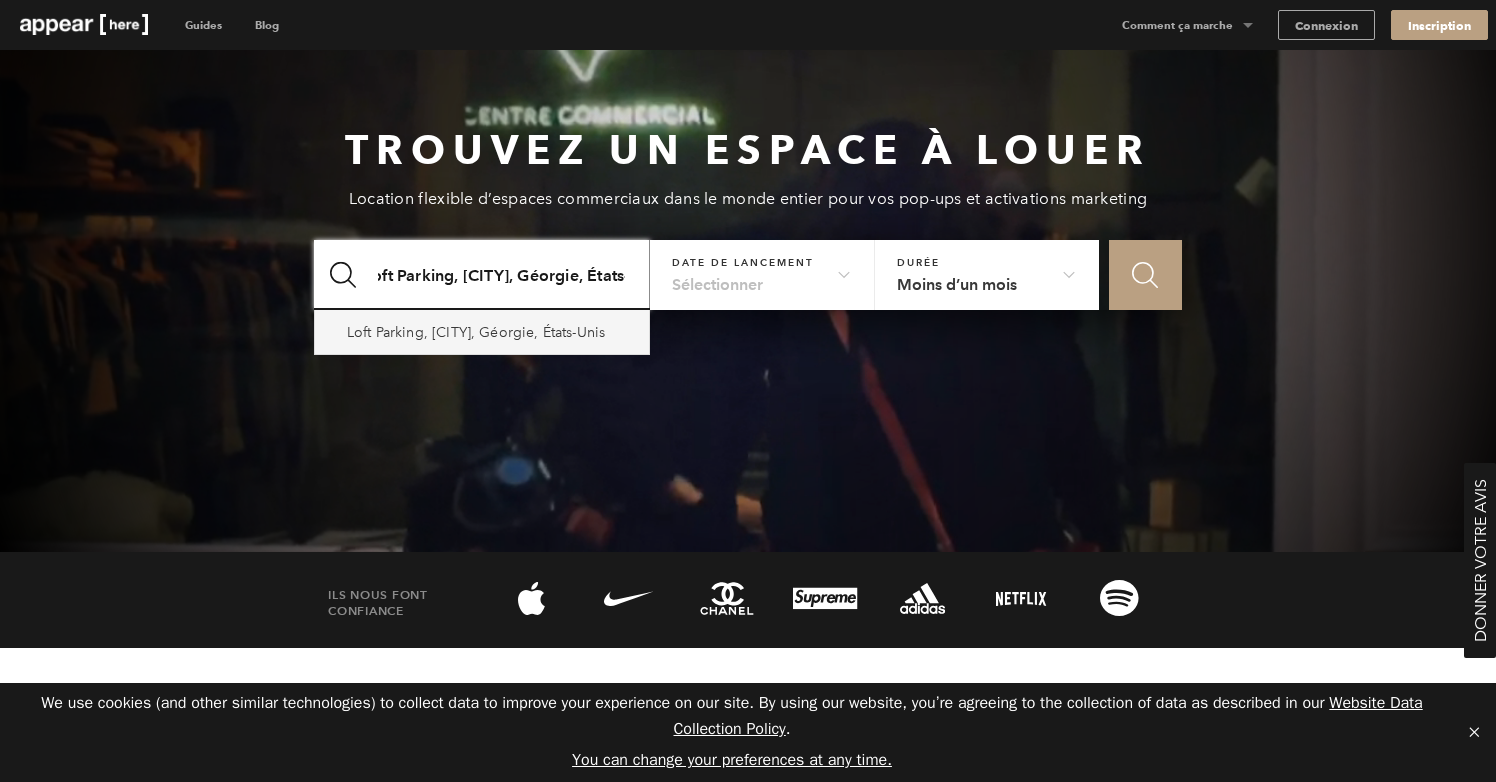 drag, startPoint x: 627, startPoint y: 276, endPoint x: 413, endPoint y: 256, distance: 214.93254 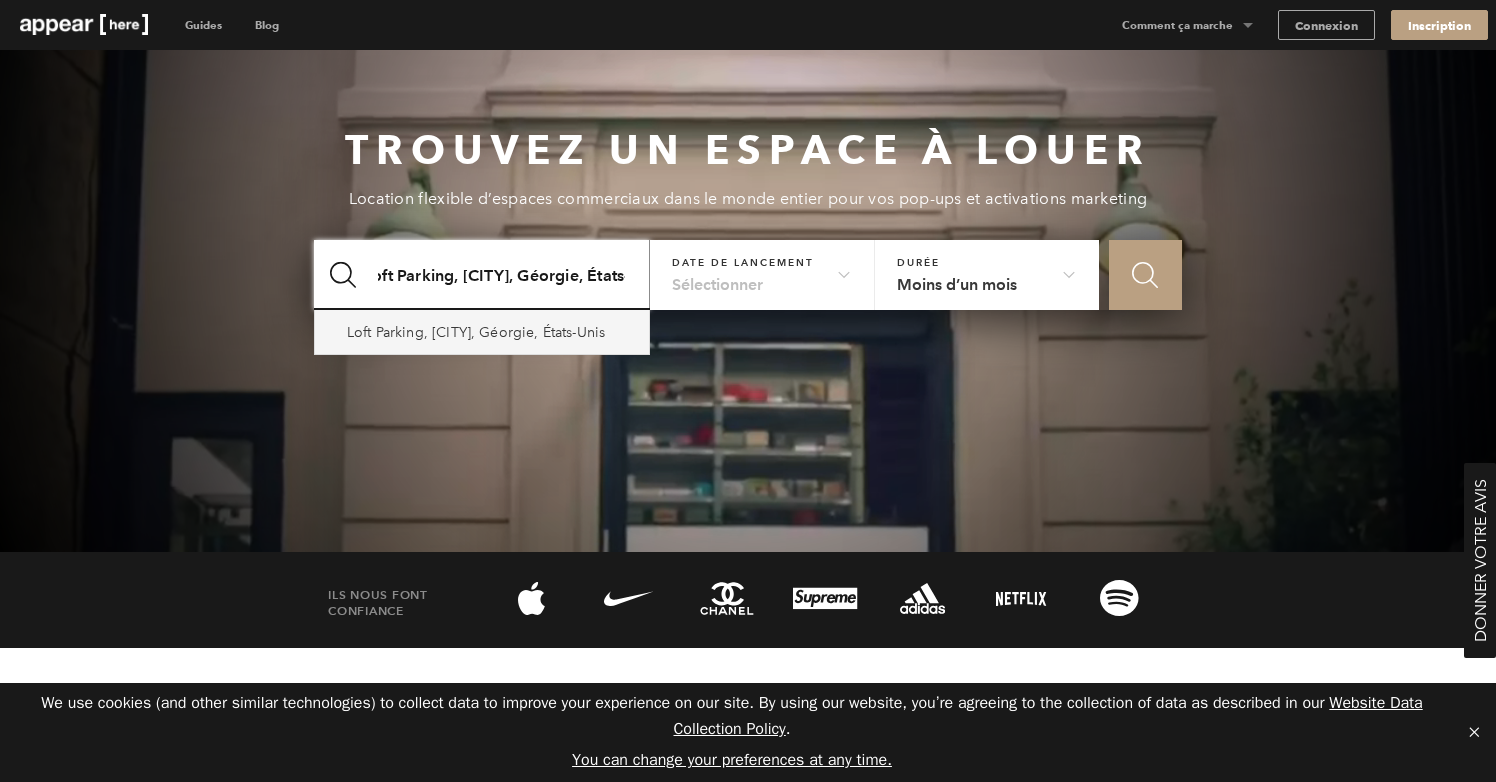 click on "Loft Parking, Atlanta, Géorgie, États-Unis" at bounding box center [482, 275] 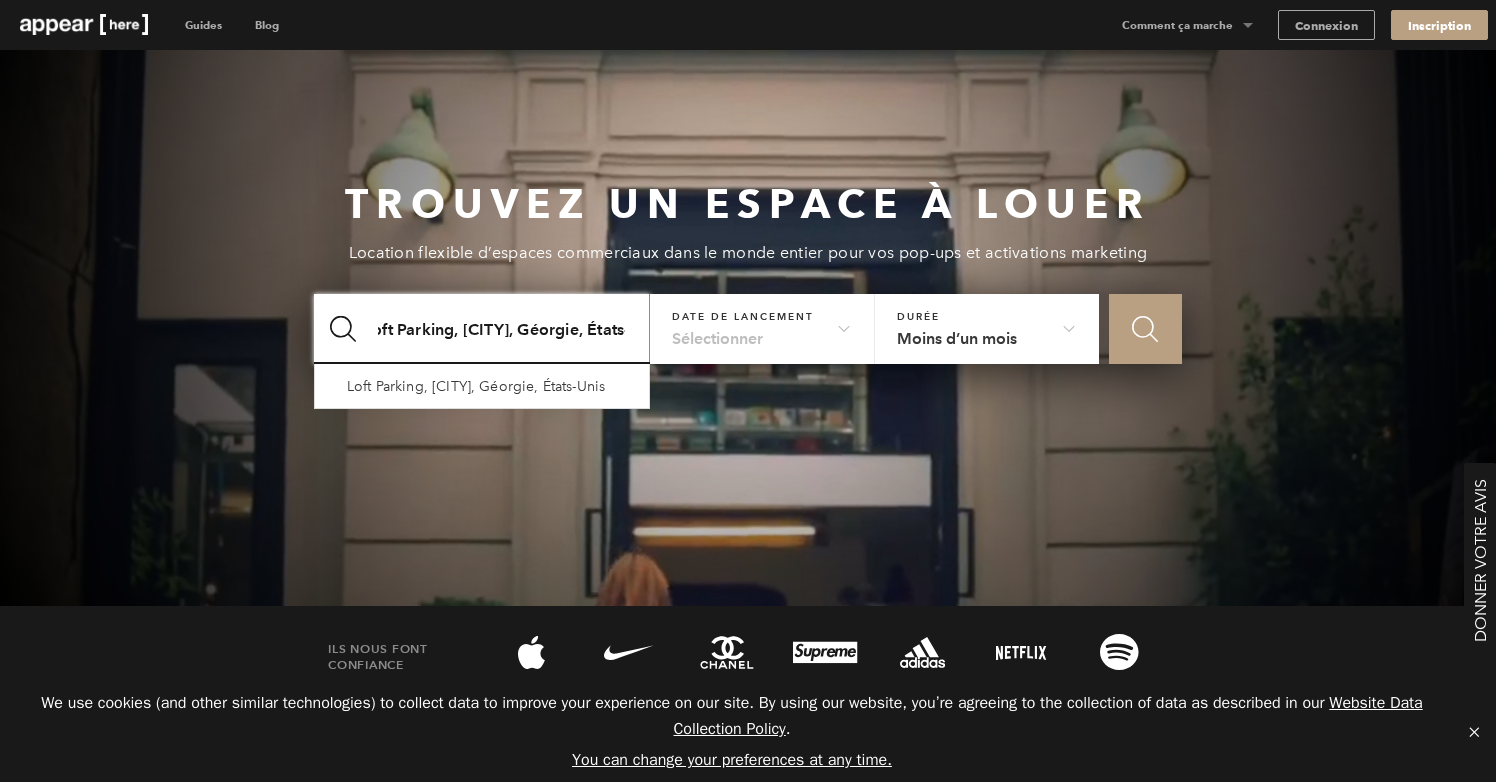 scroll, scrollTop: 79, scrollLeft: 0, axis: vertical 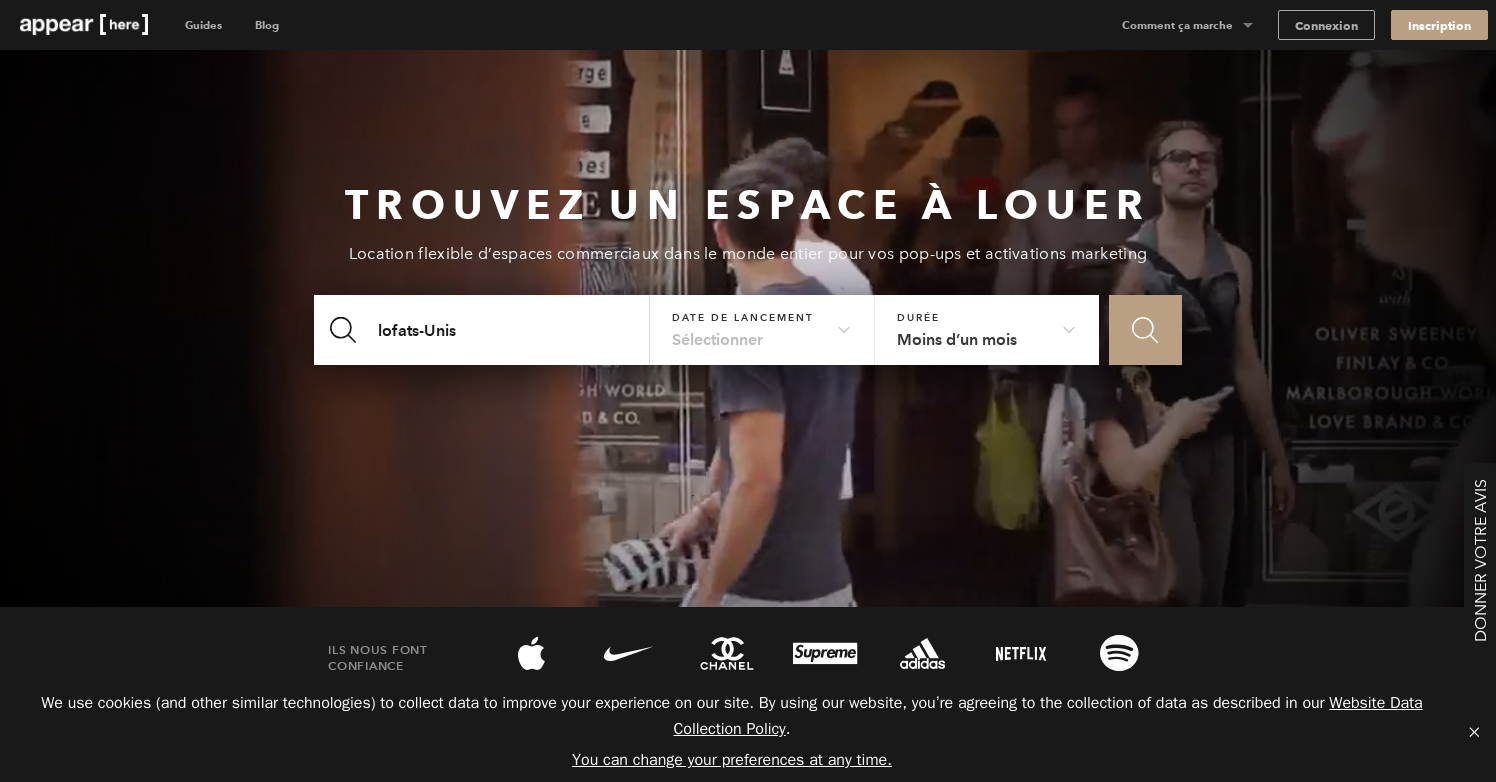 click on "Sélectionner" at bounding box center [762, 324] 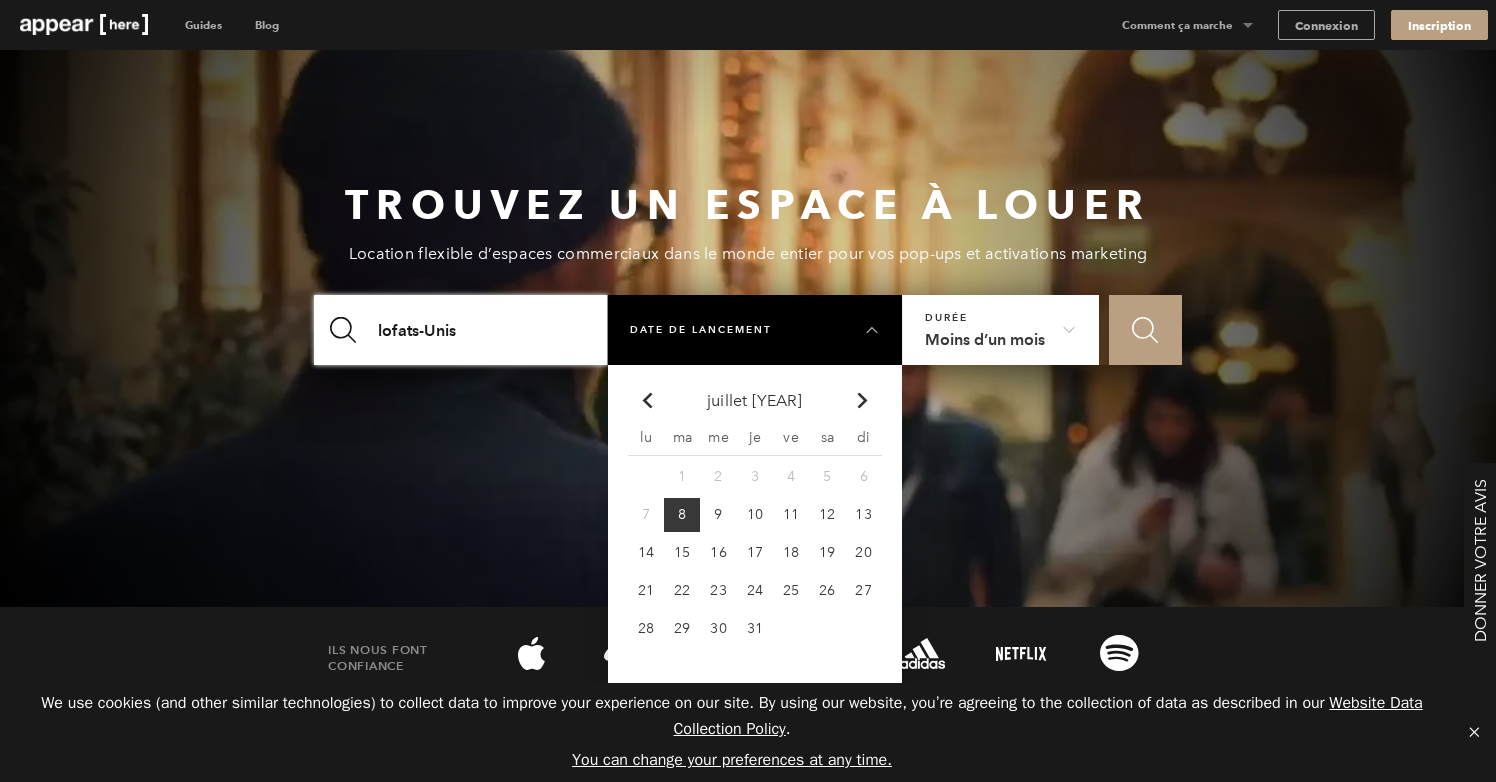 click on "lofats-Unis" at bounding box center (461, 330) 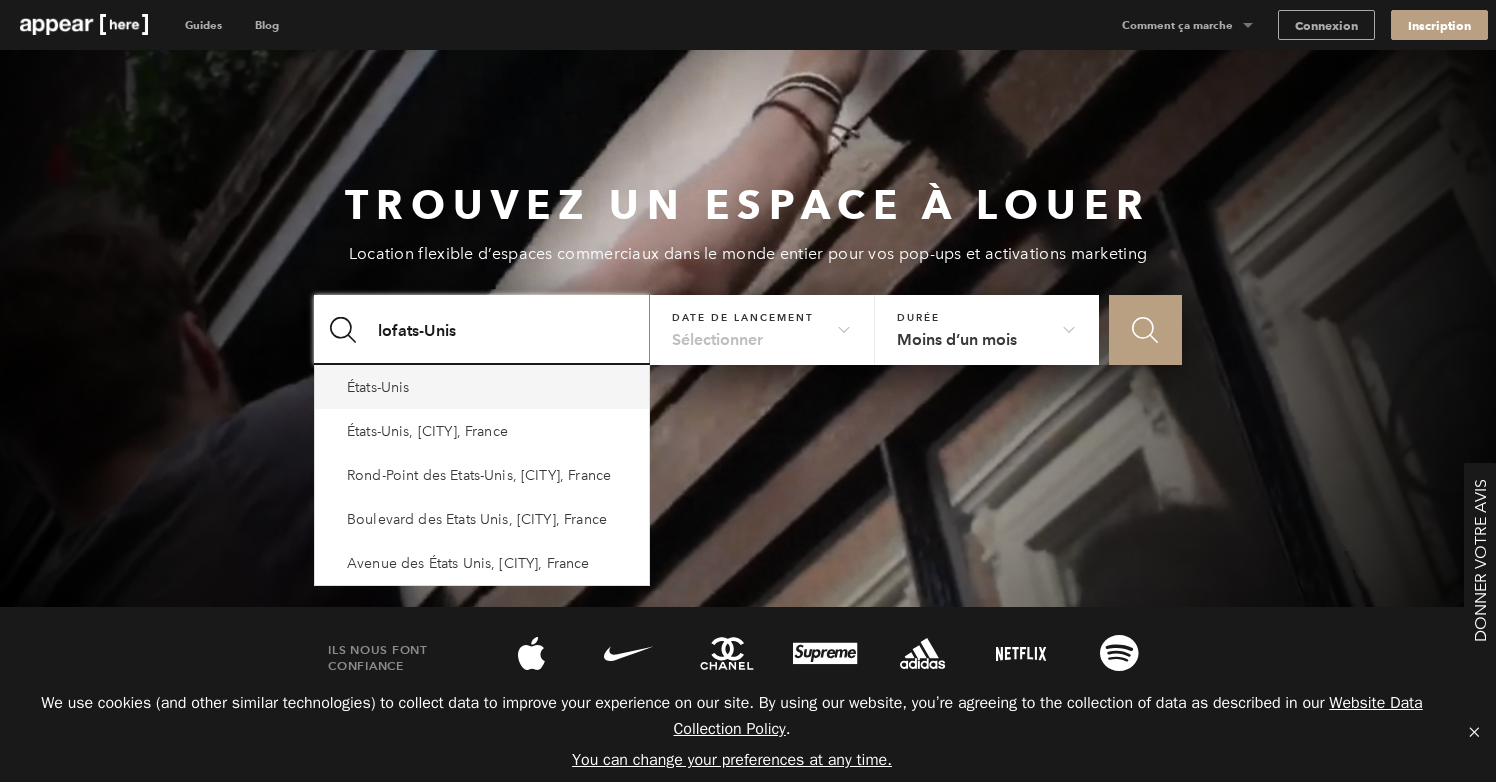 click on "lofats-Unis" at bounding box center [482, 330] 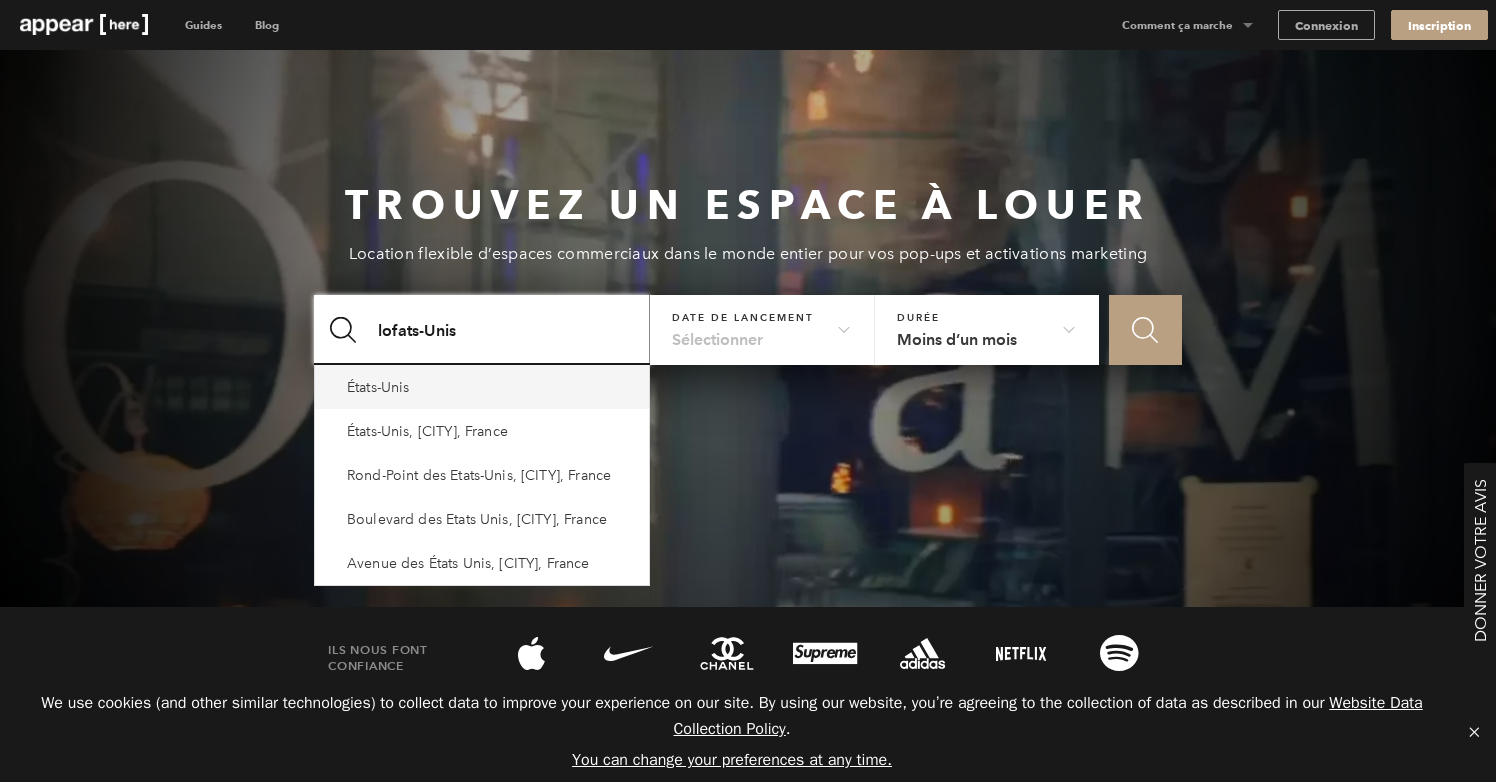 click on "lofats-Unis" at bounding box center (482, 330) 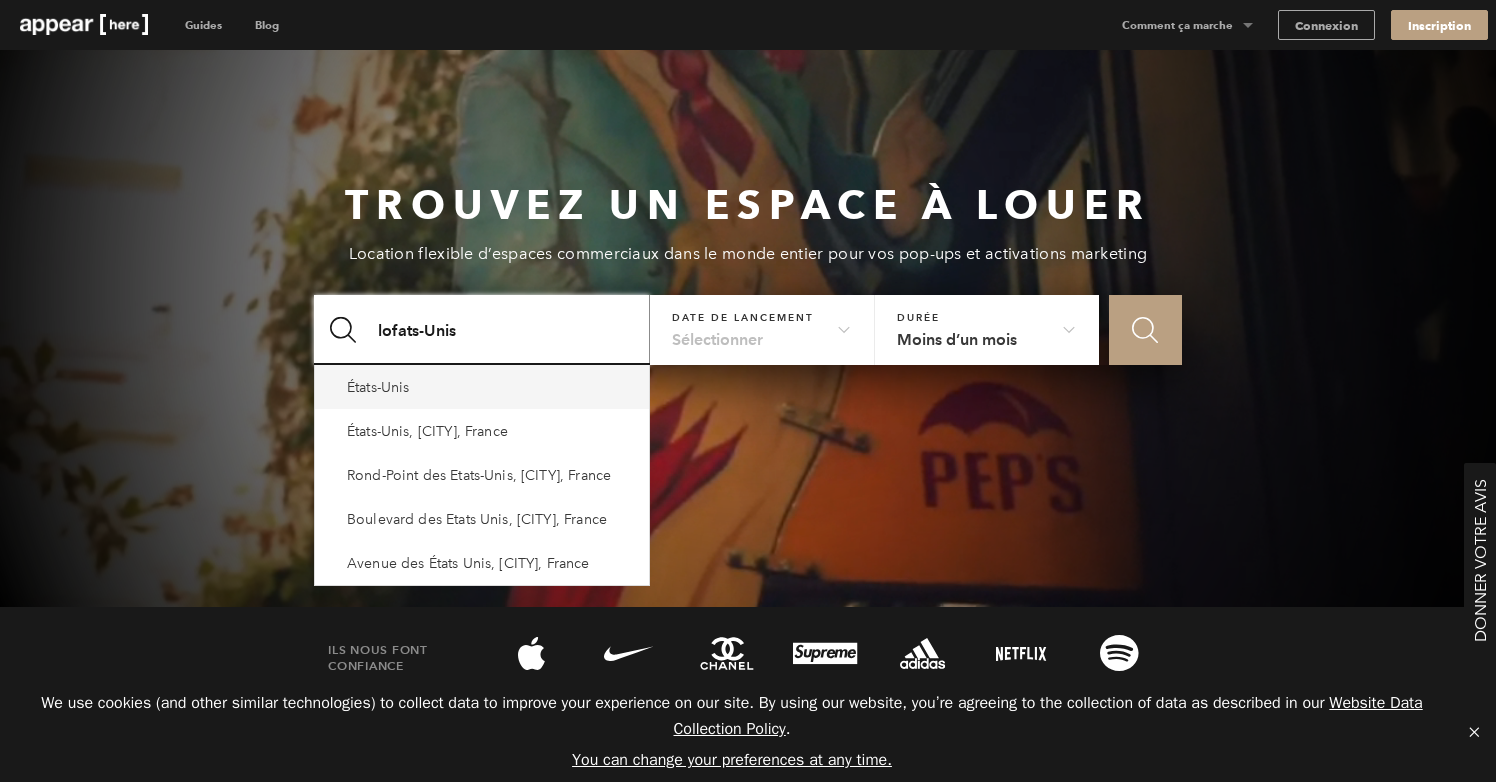 click on "lofats-Unis" at bounding box center [482, 330] 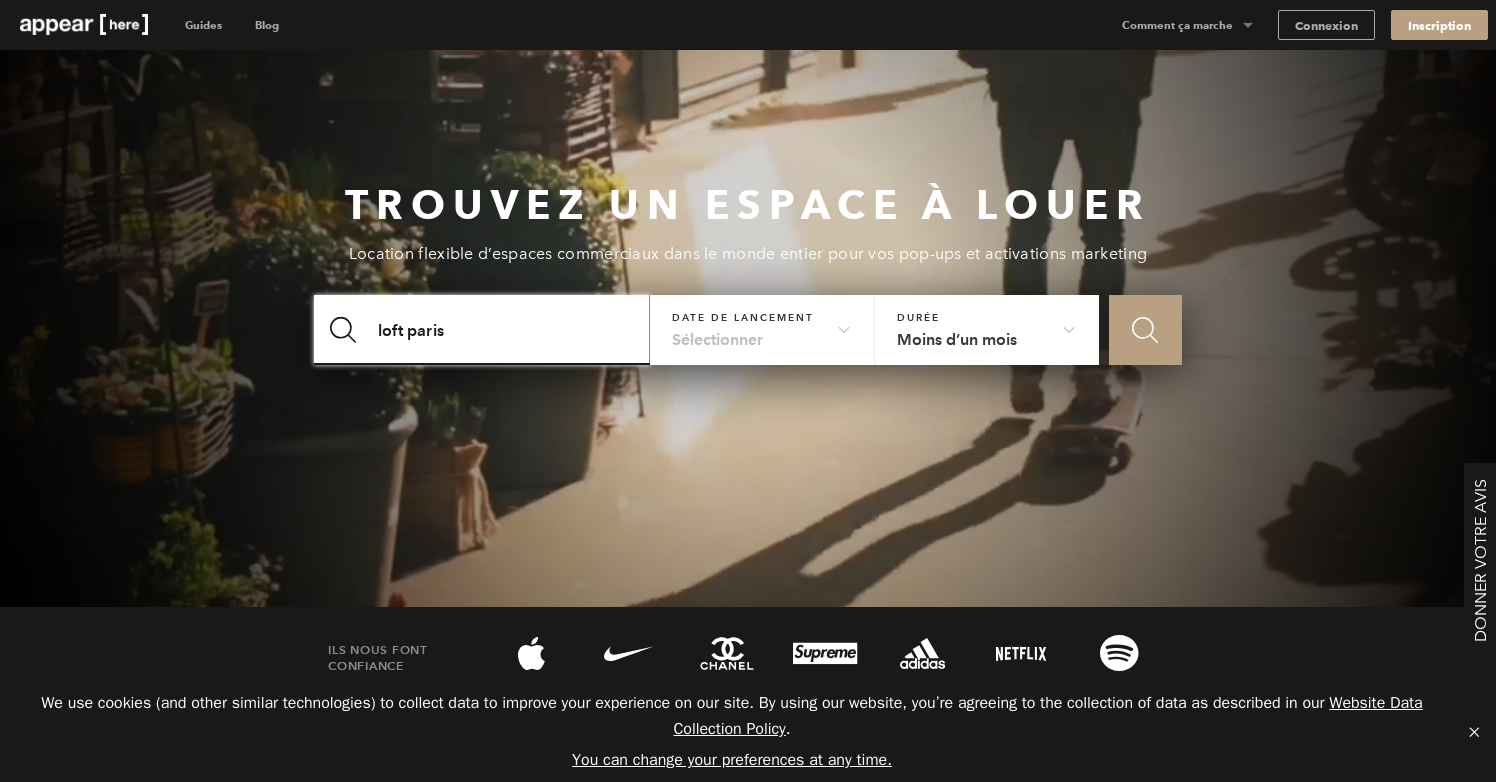 type on "loft paris" 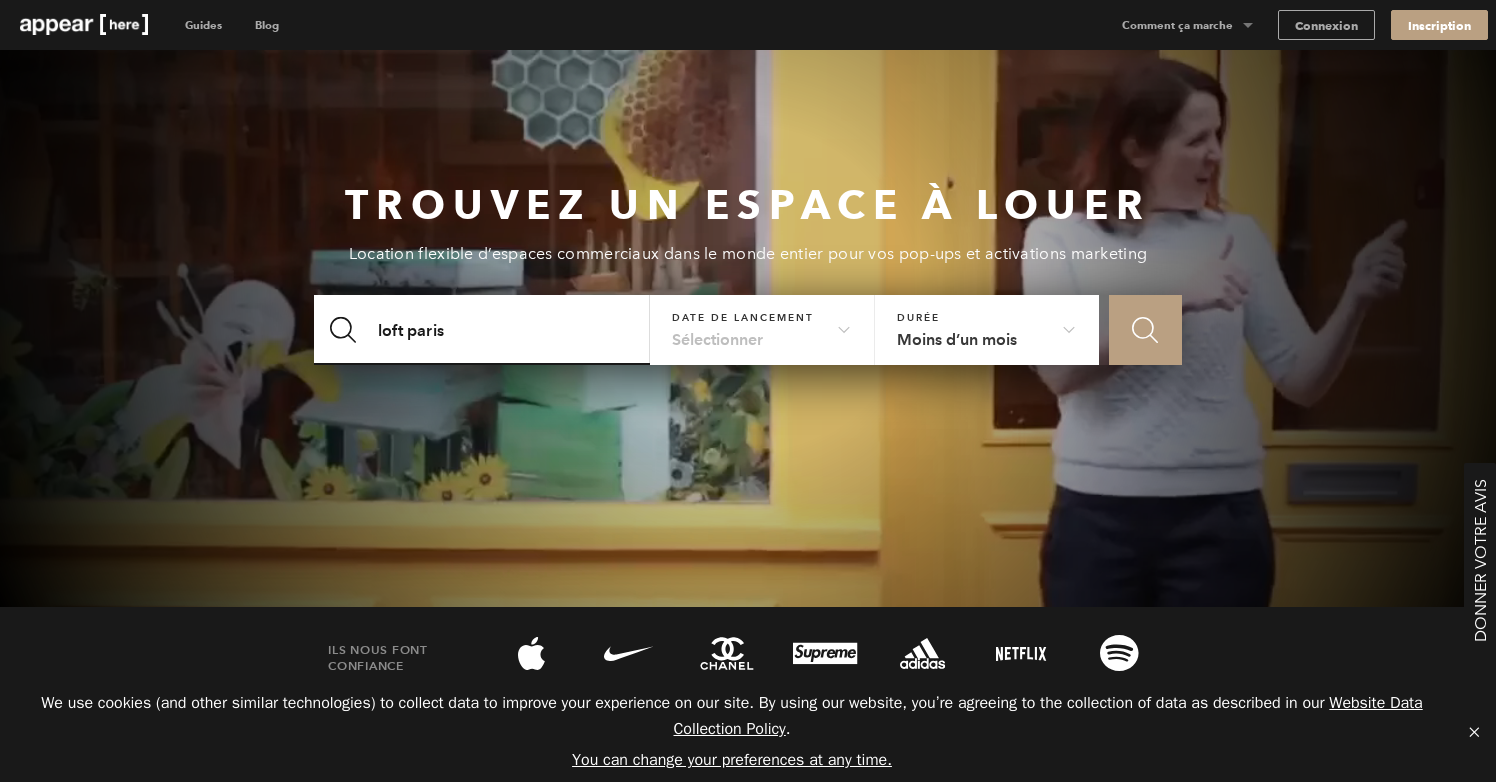 click on "Icon Search" at bounding box center [1145, 330] 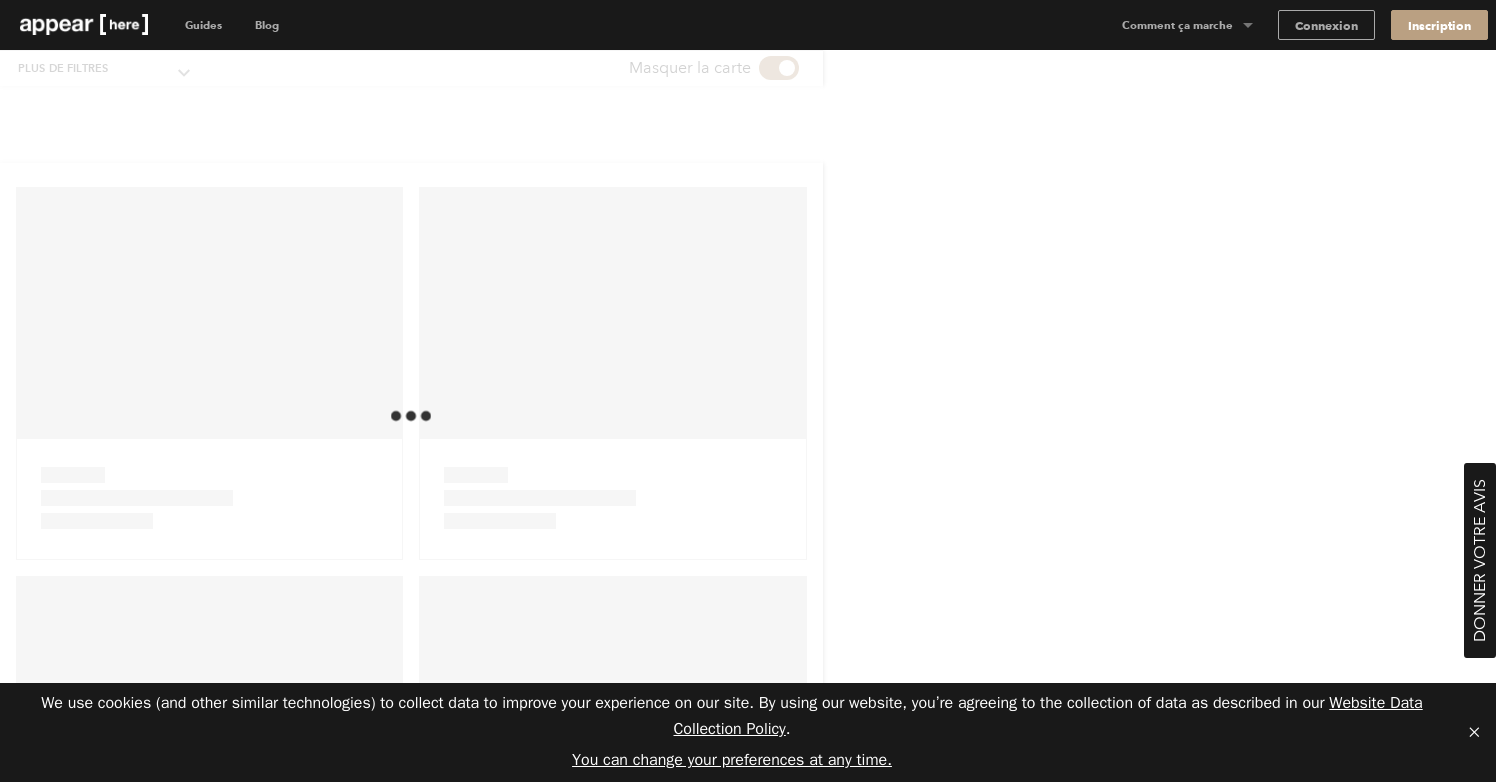 scroll, scrollTop: 0, scrollLeft: 0, axis: both 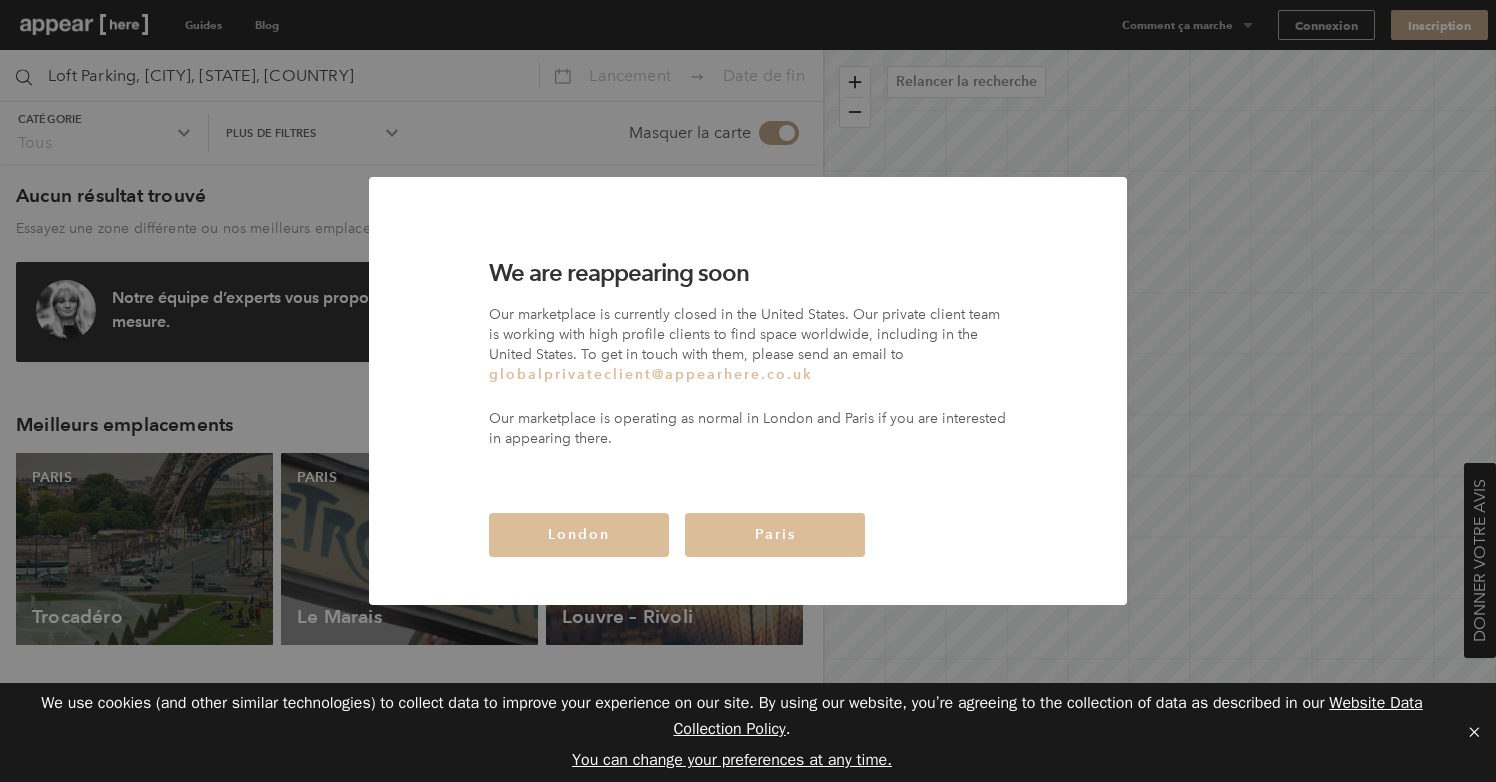 click on "Paris" at bounding box center [775, 535] 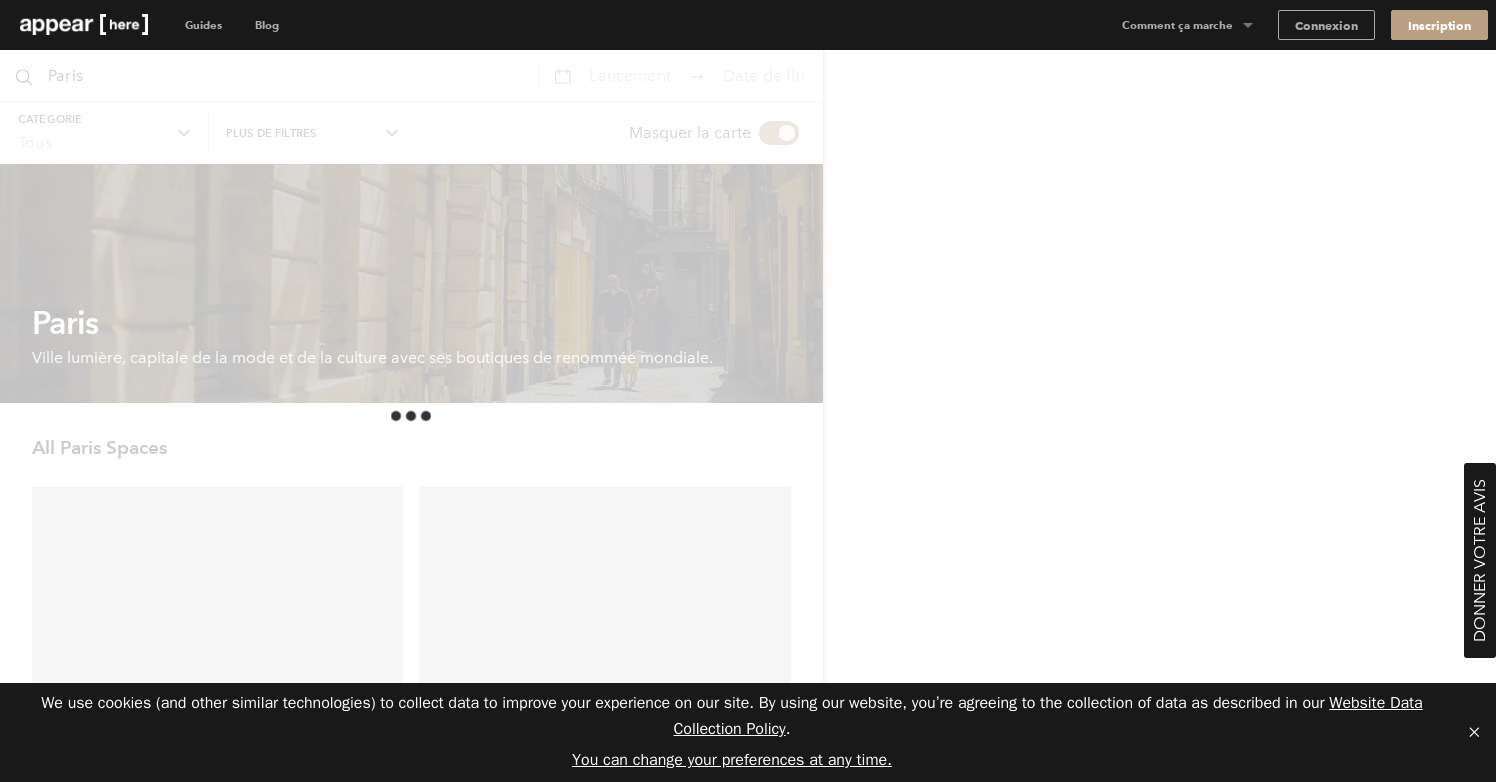 scroll, scrollTop: 0, scrollLeft: 0, axis: both 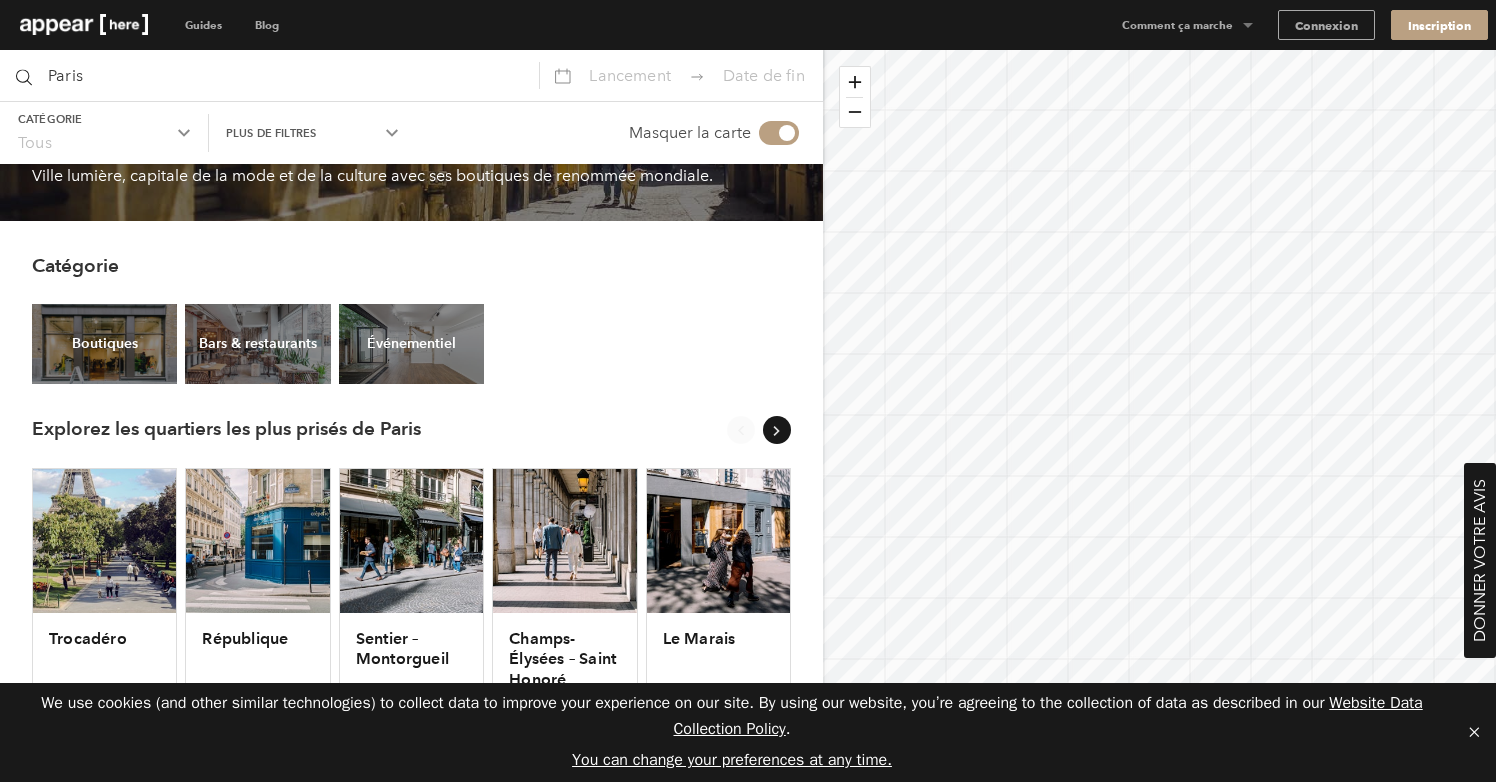 click at bounding box center [411, 344] 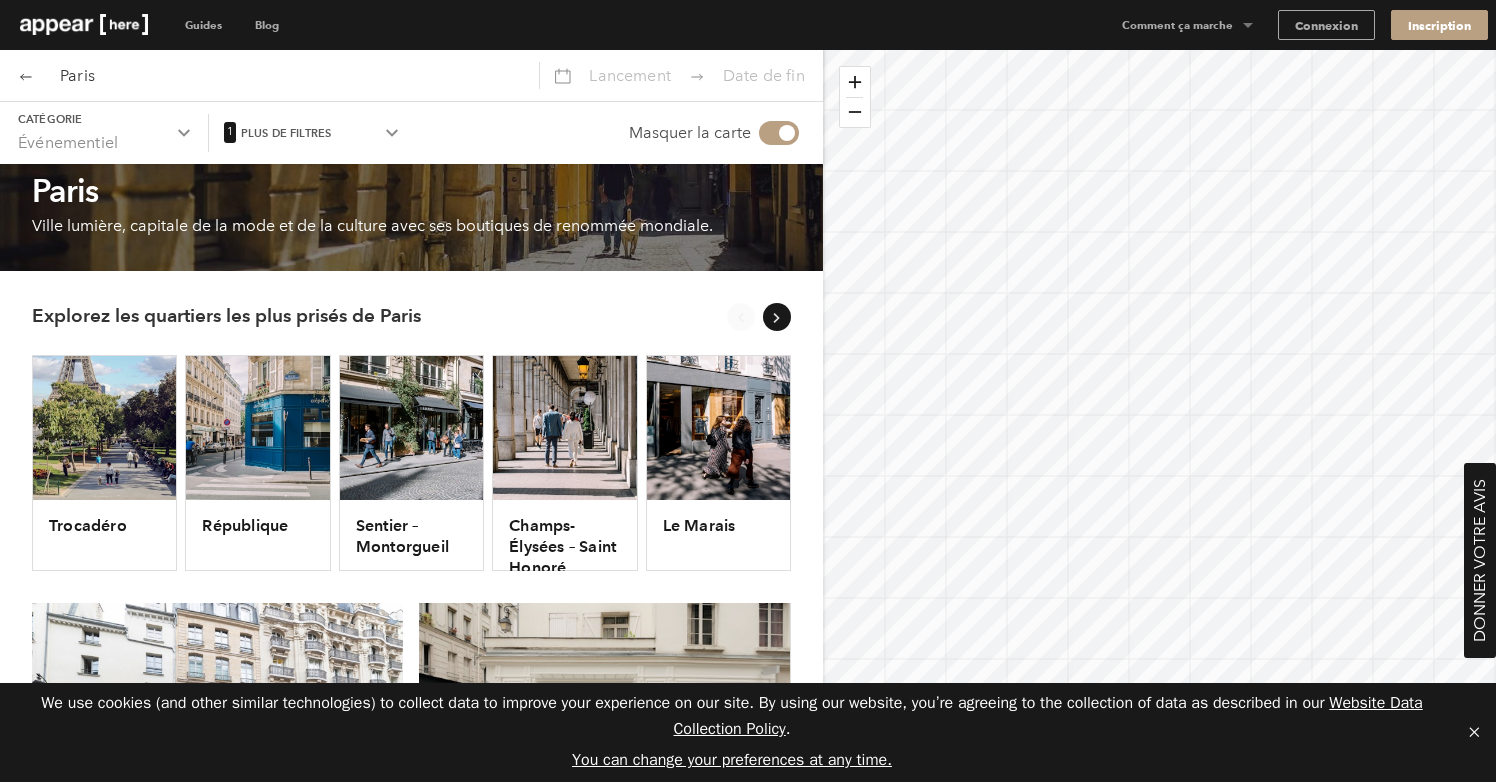 scroll, scrollTop: 150, scrollLeft: 0, axis: vertical 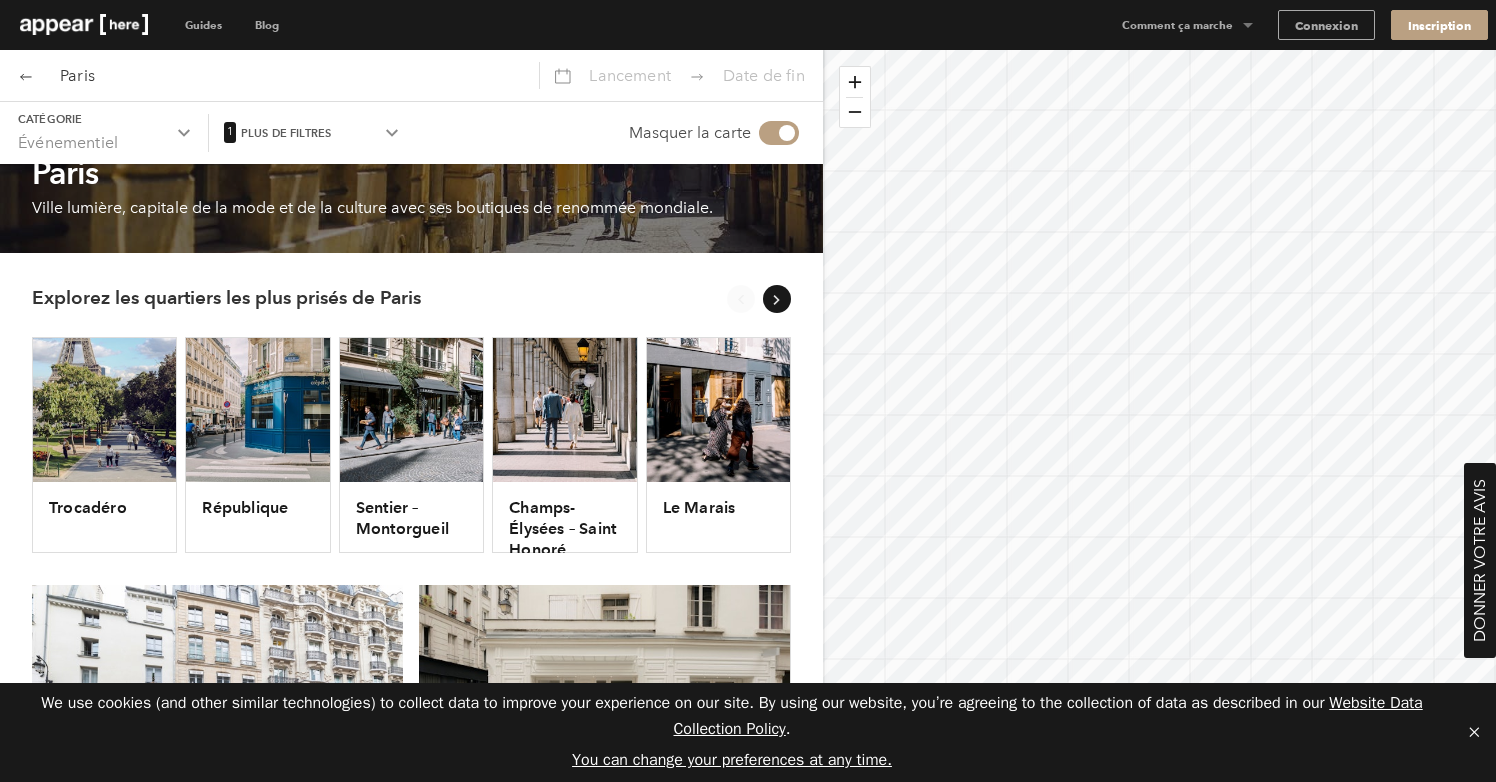 click at bounding box center [104, 410] 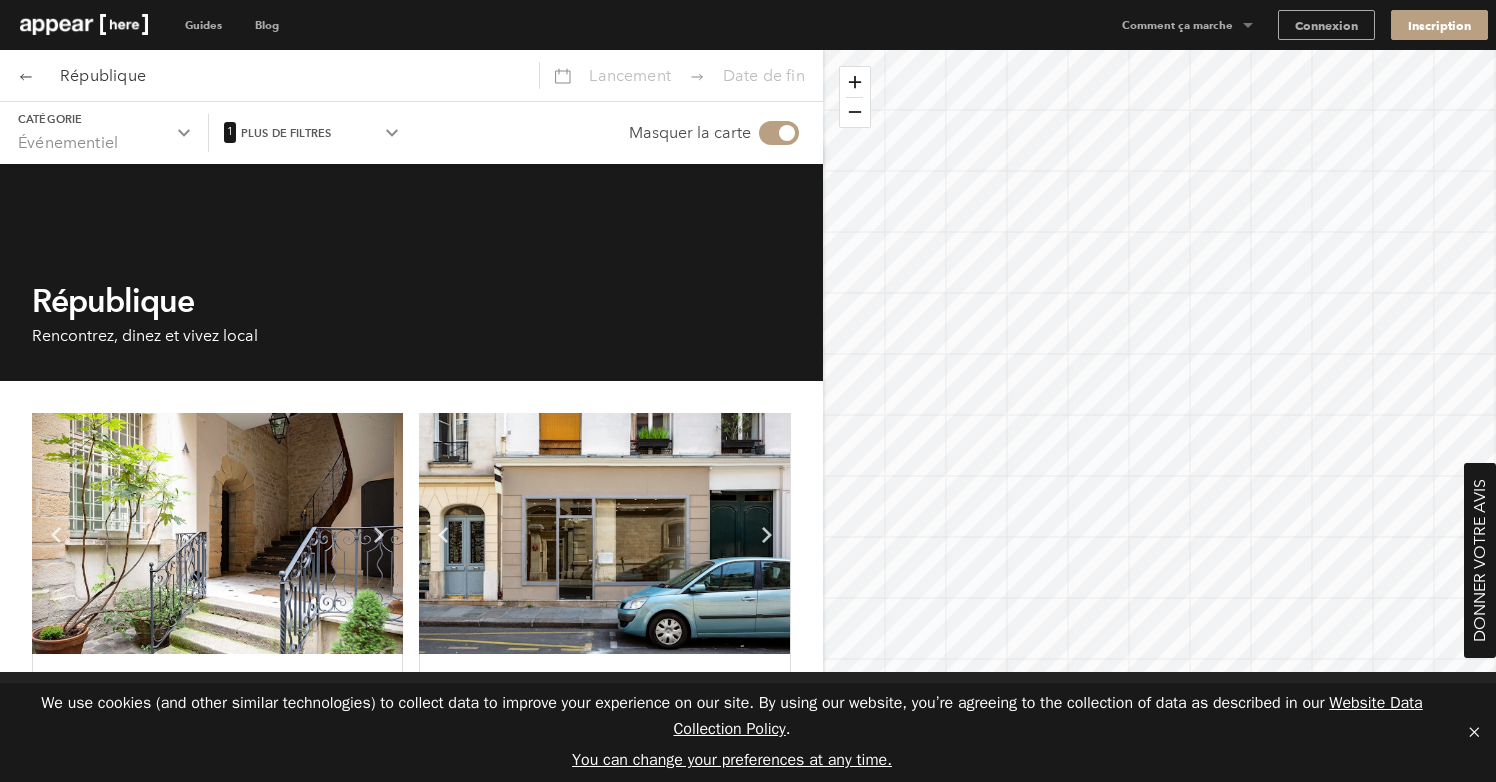 scroll, scrollTop: 0, scrollLeft: 0, axis: both 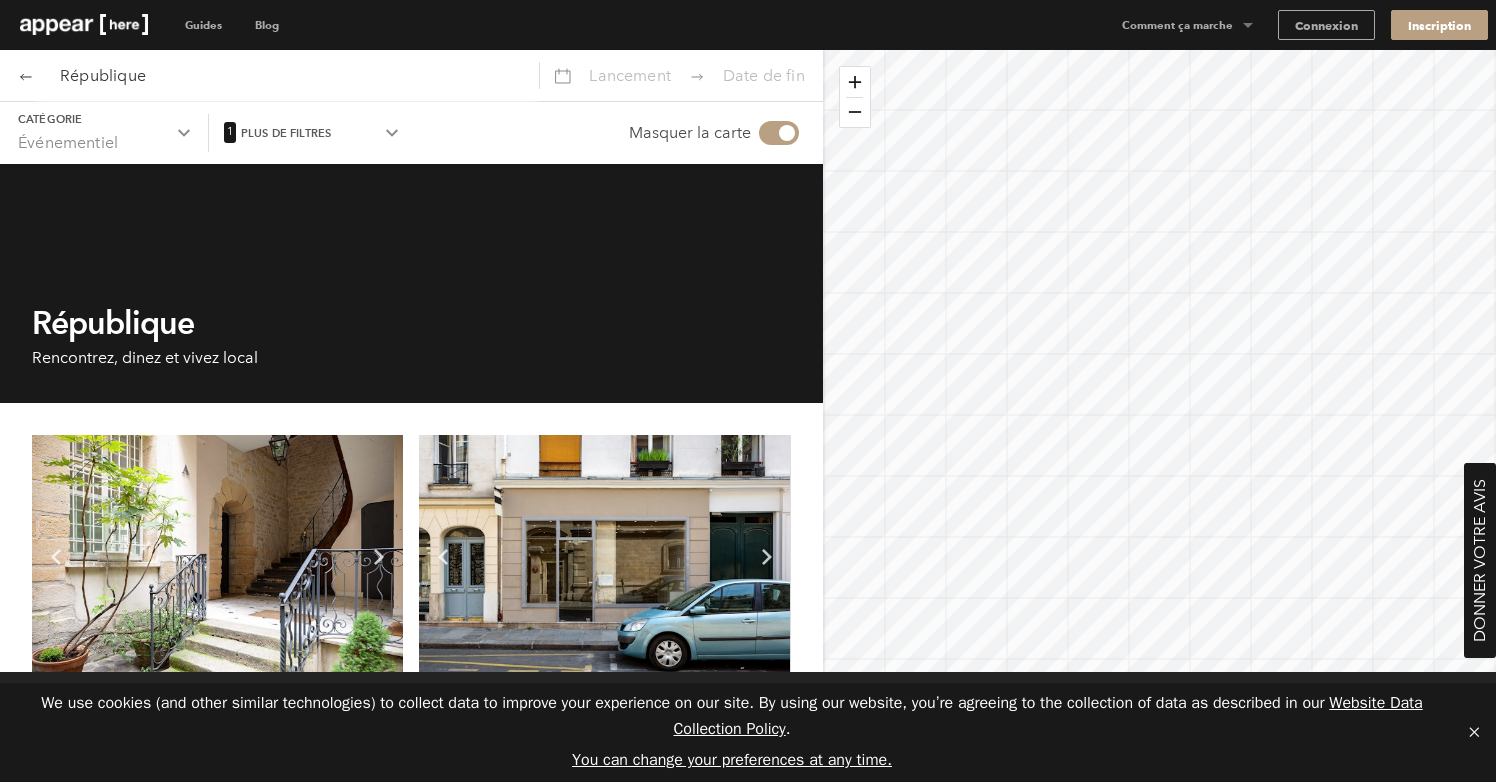 click on "République" at bounding box center (287, 75) 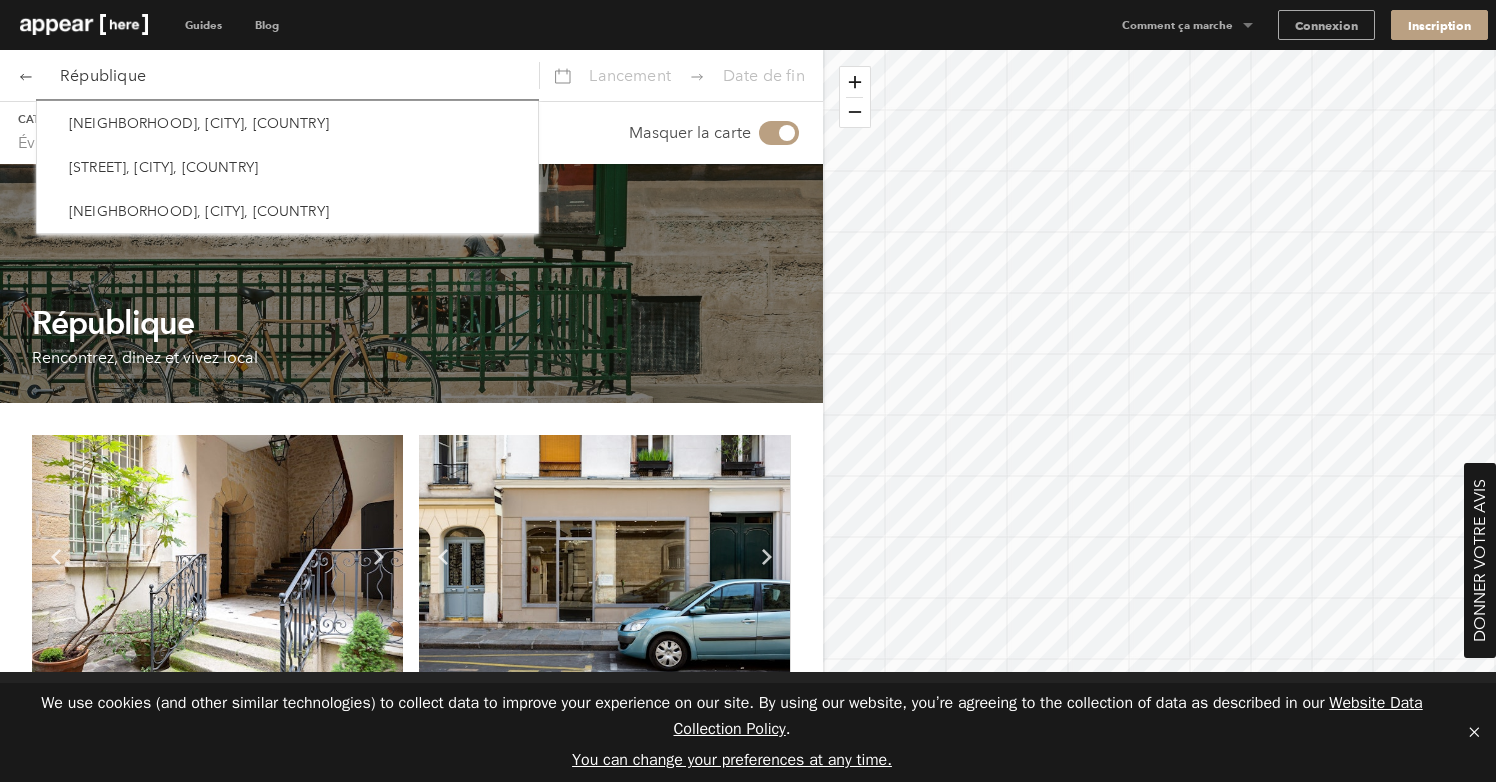 click on "République" at bounding box center (287, 75) 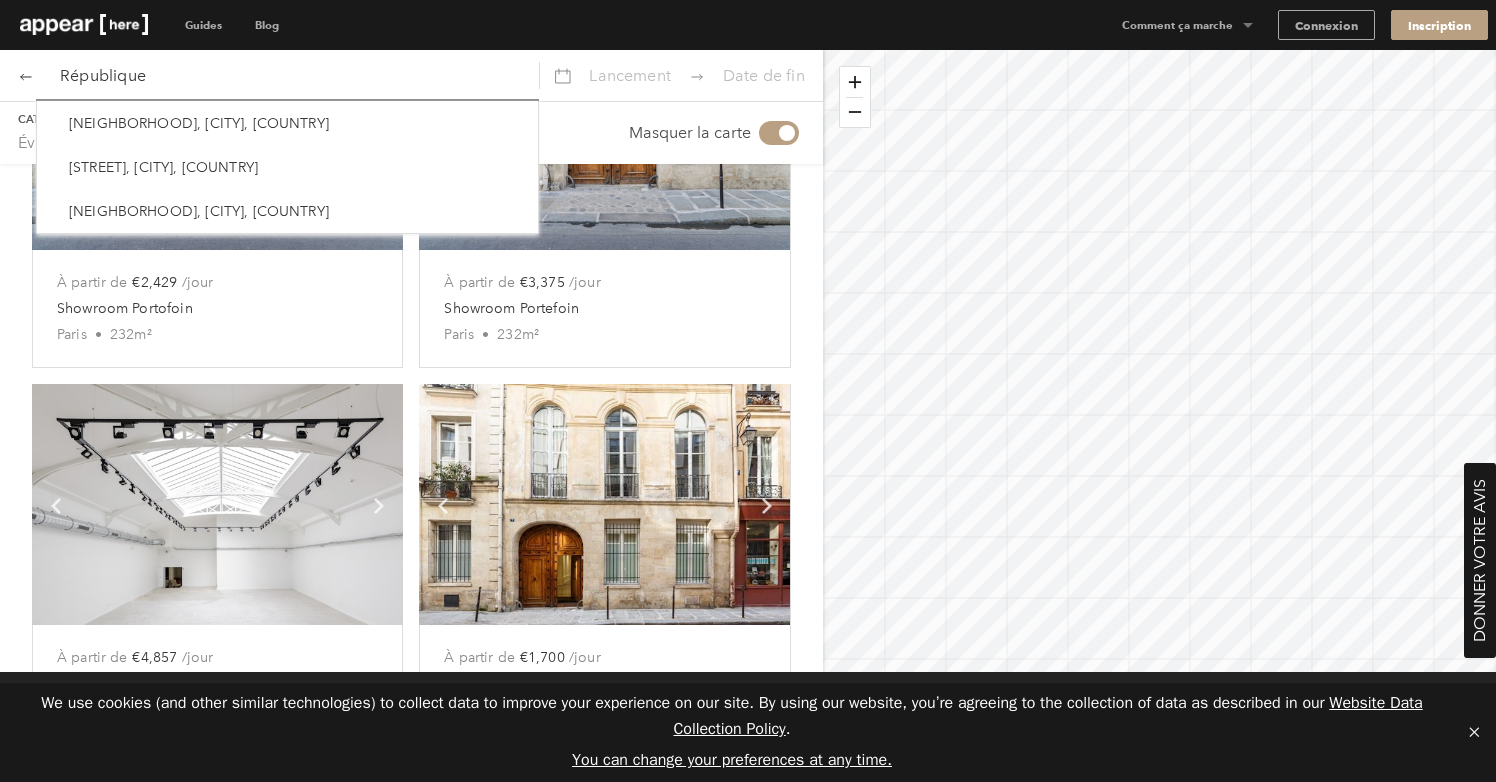 scroll, scrollTop: 2815, scrollLeft: 0, axis: vertical 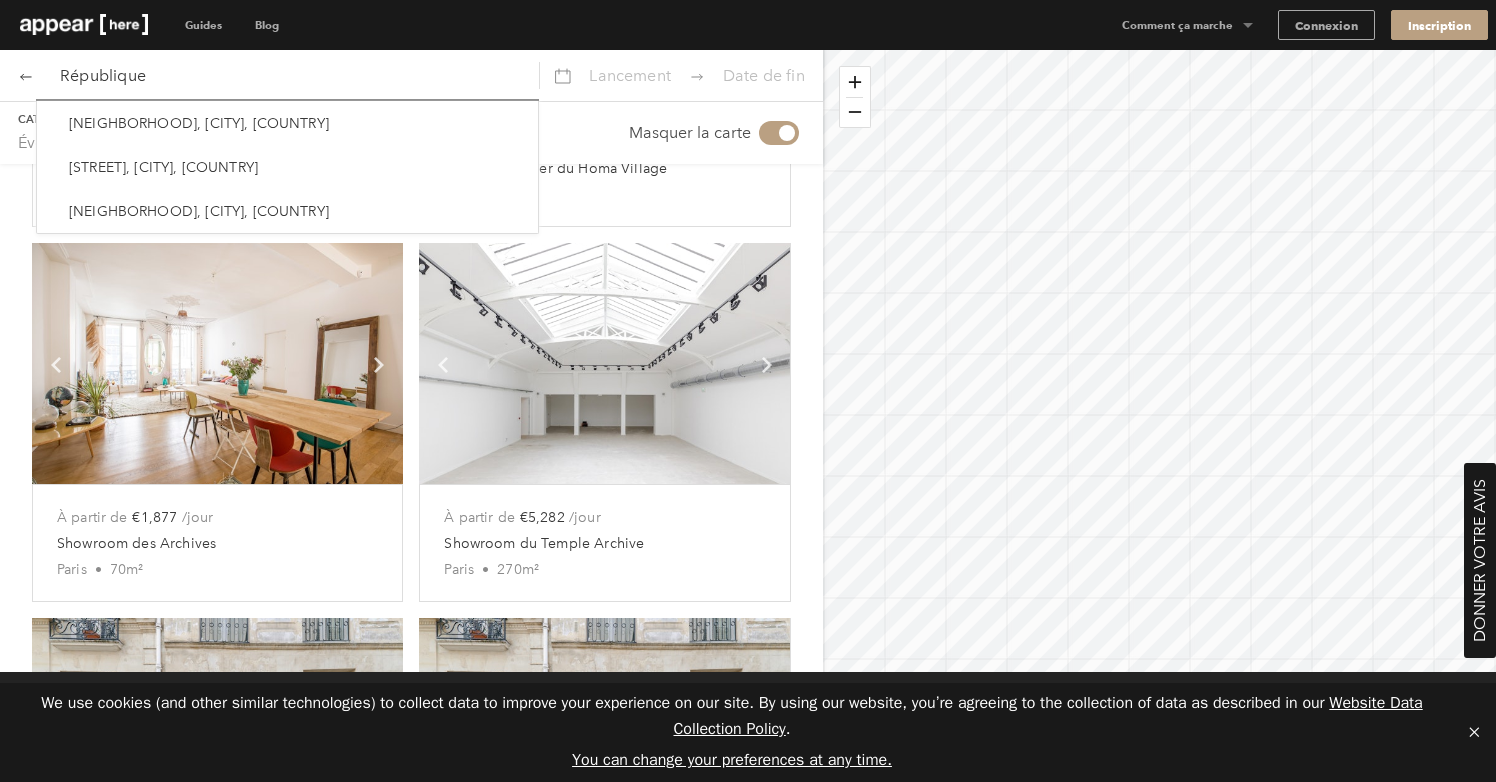 click on "République" at bounding box center (287, 75) 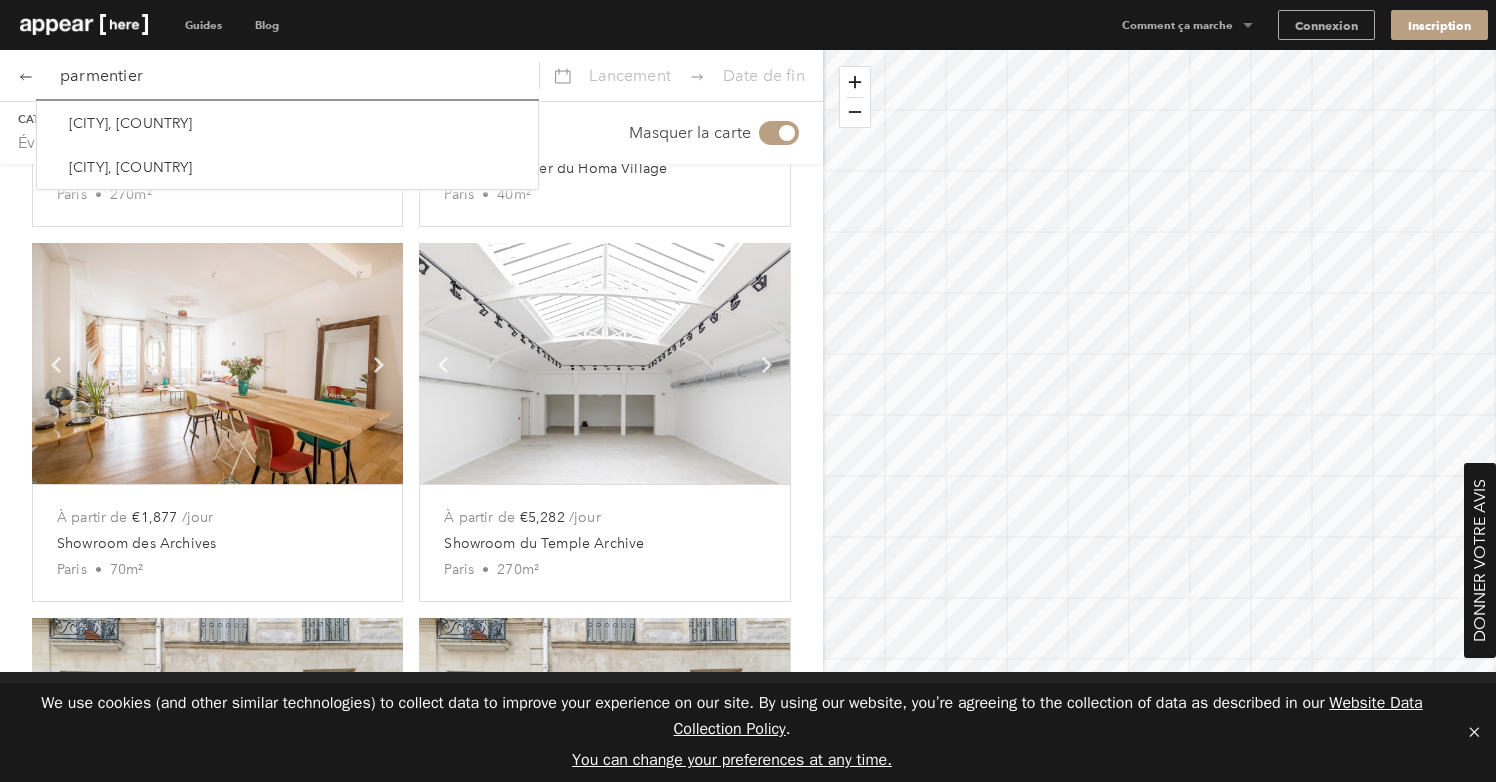 type on "parmentier" 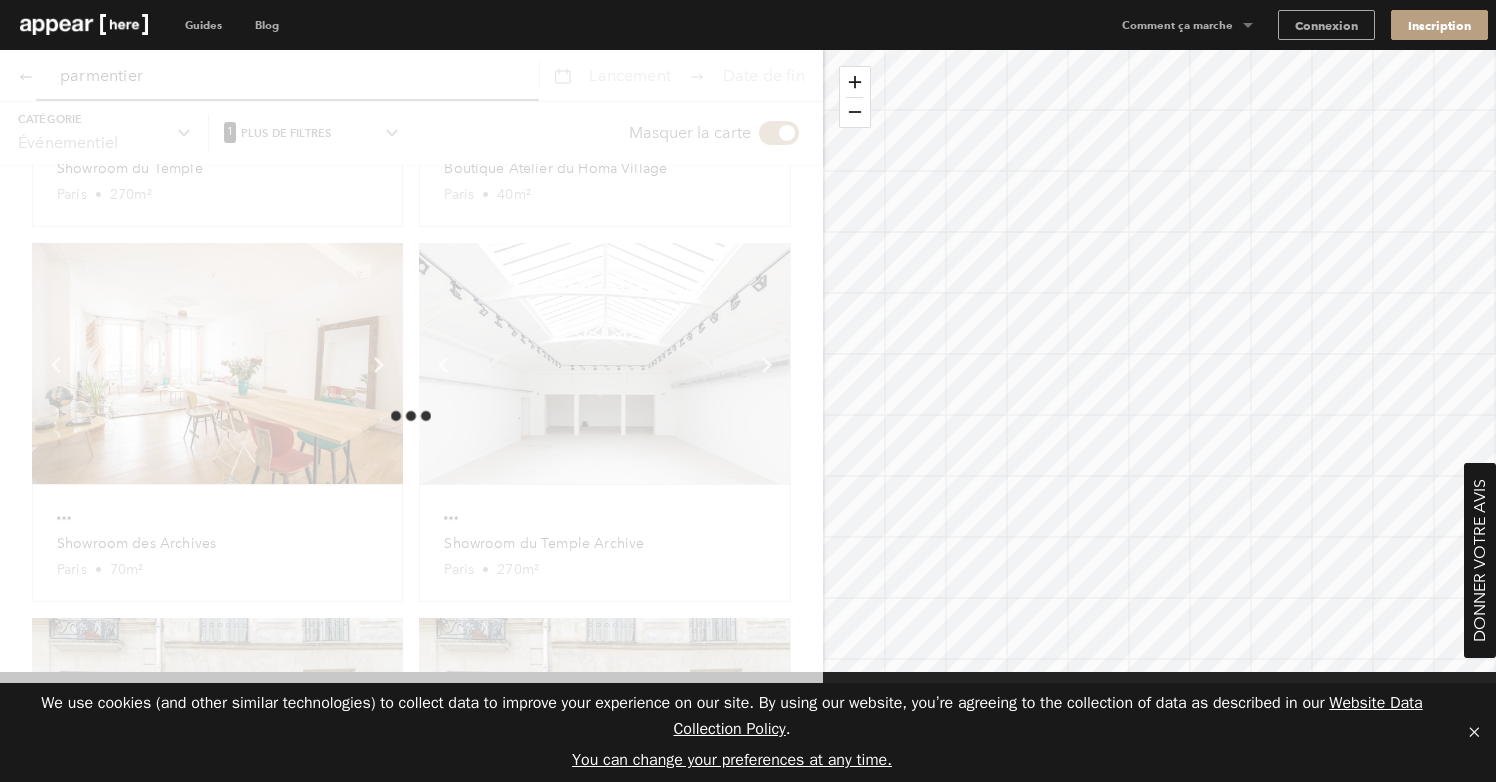 scroll, scrollTop: 0, scrollLeft: 0, axis: both 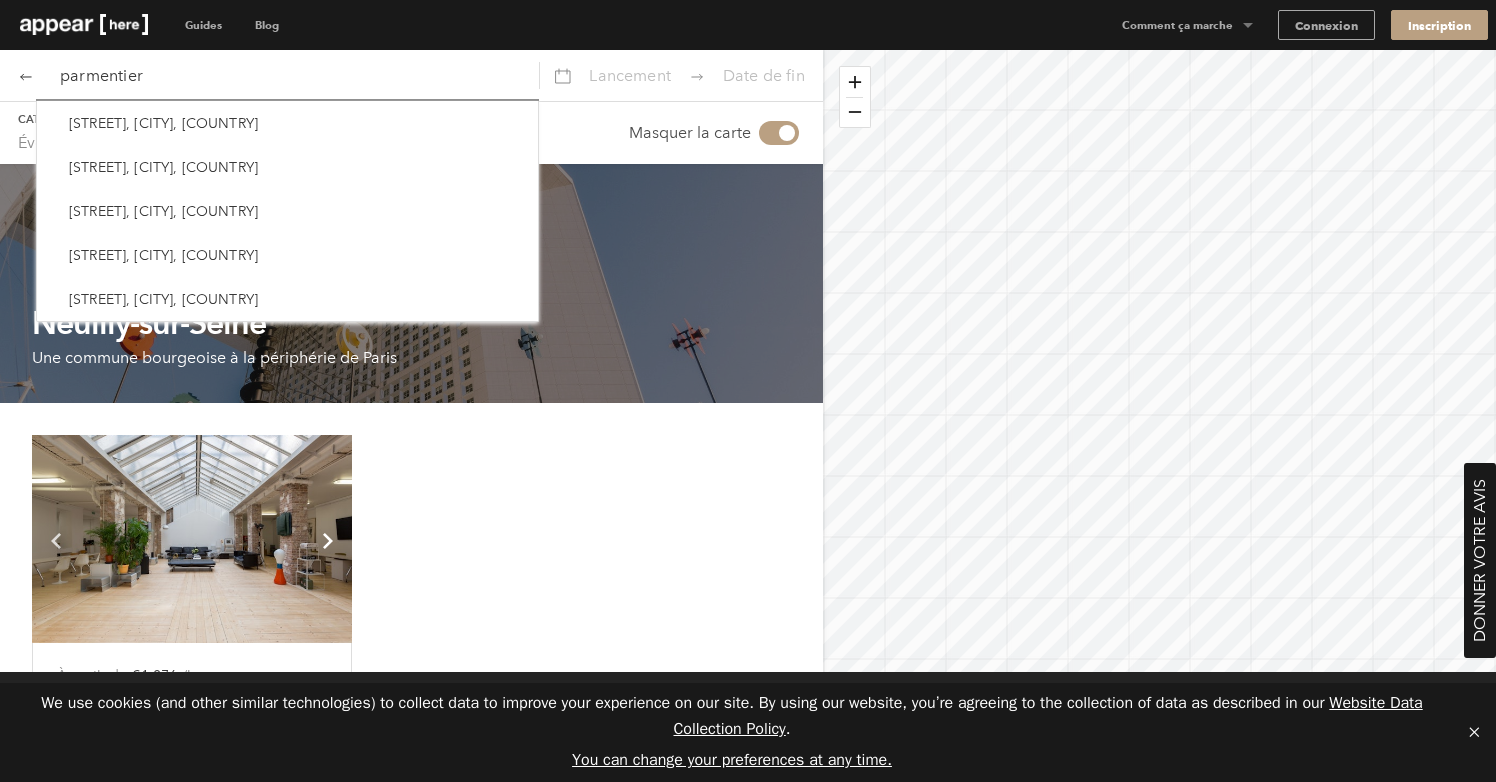 click on "Chevron-up Show next slide" at bounding box center (328, 539) 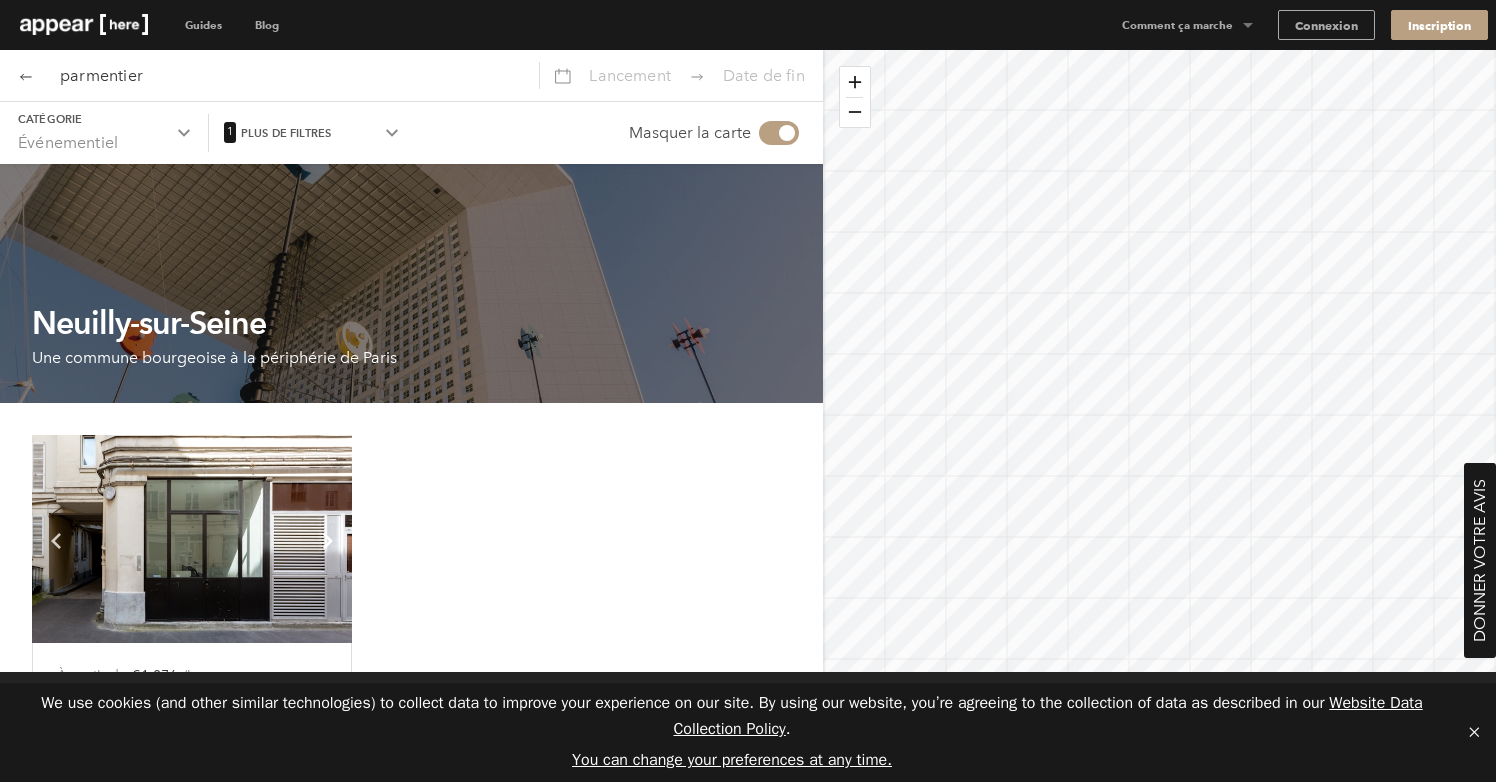 scroll, scrollTop: 163, scrollLeft: 0, axis: vertical 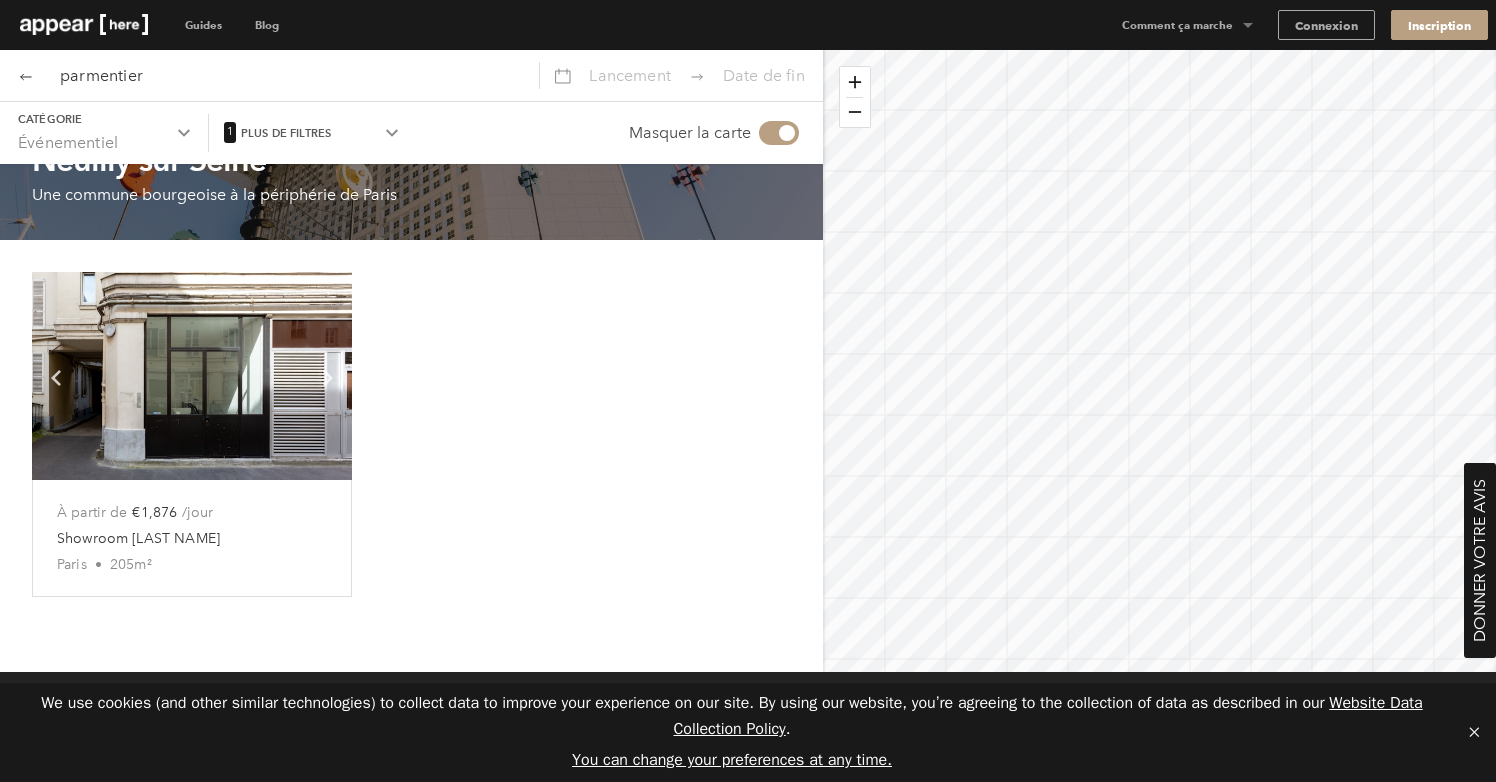 click on "Showroom Parmentier" at bounding box center [189, 539] 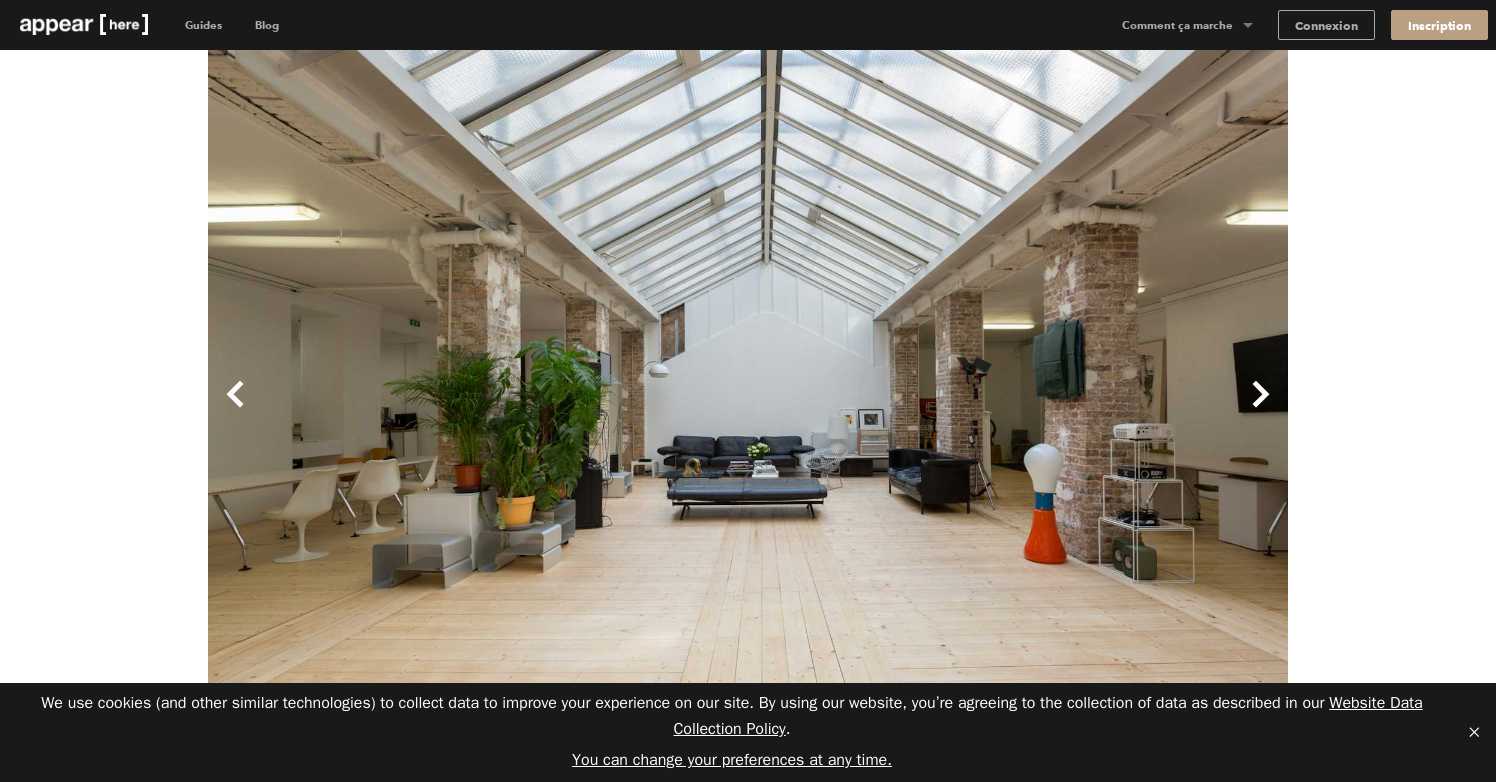 scroll, scrollTop: 0, scrollLeft: 0, axis: both 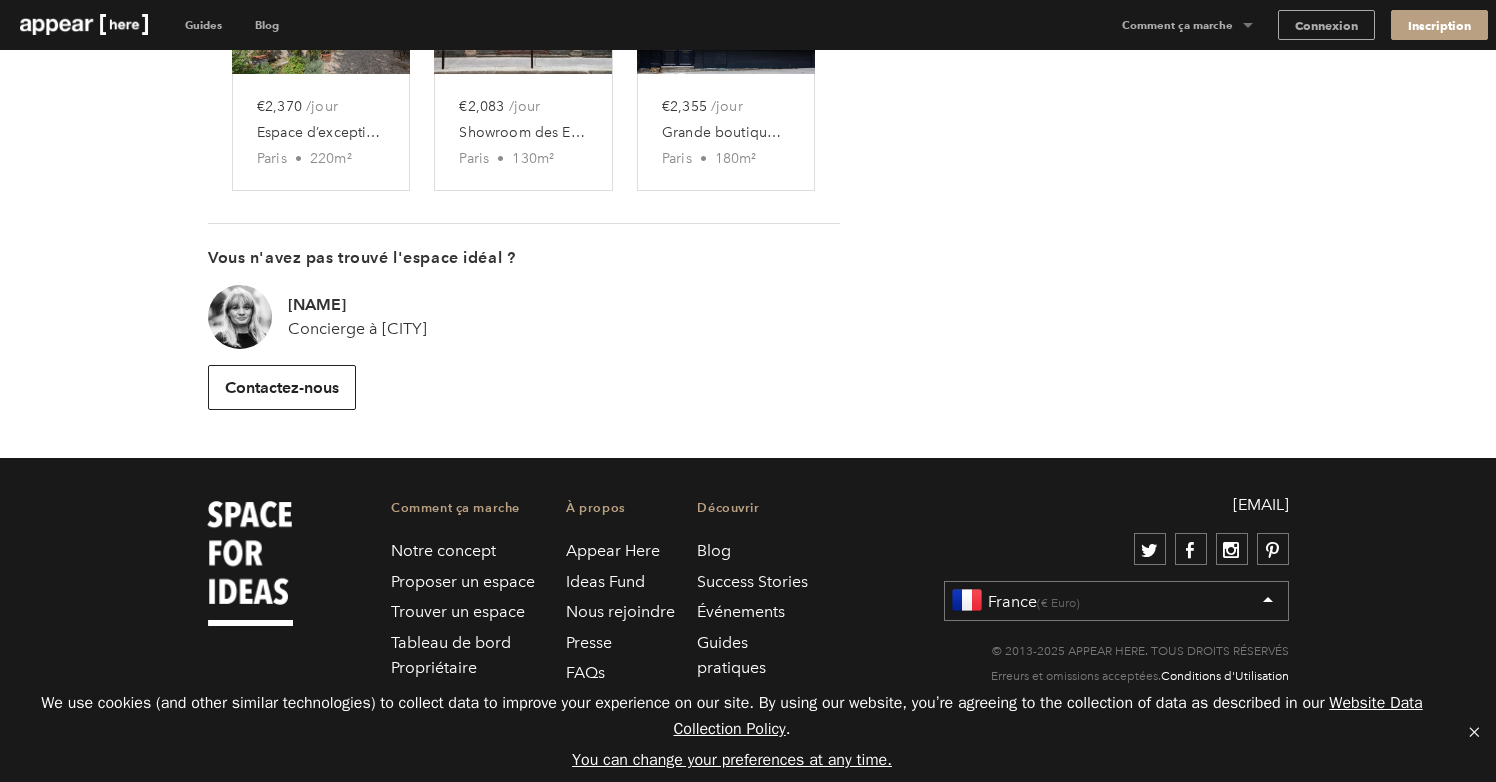 drag, startPoint x: 1300, startPoint y: 504, endPoint x: 1141, endPoint y: 506, distance: 159.01257 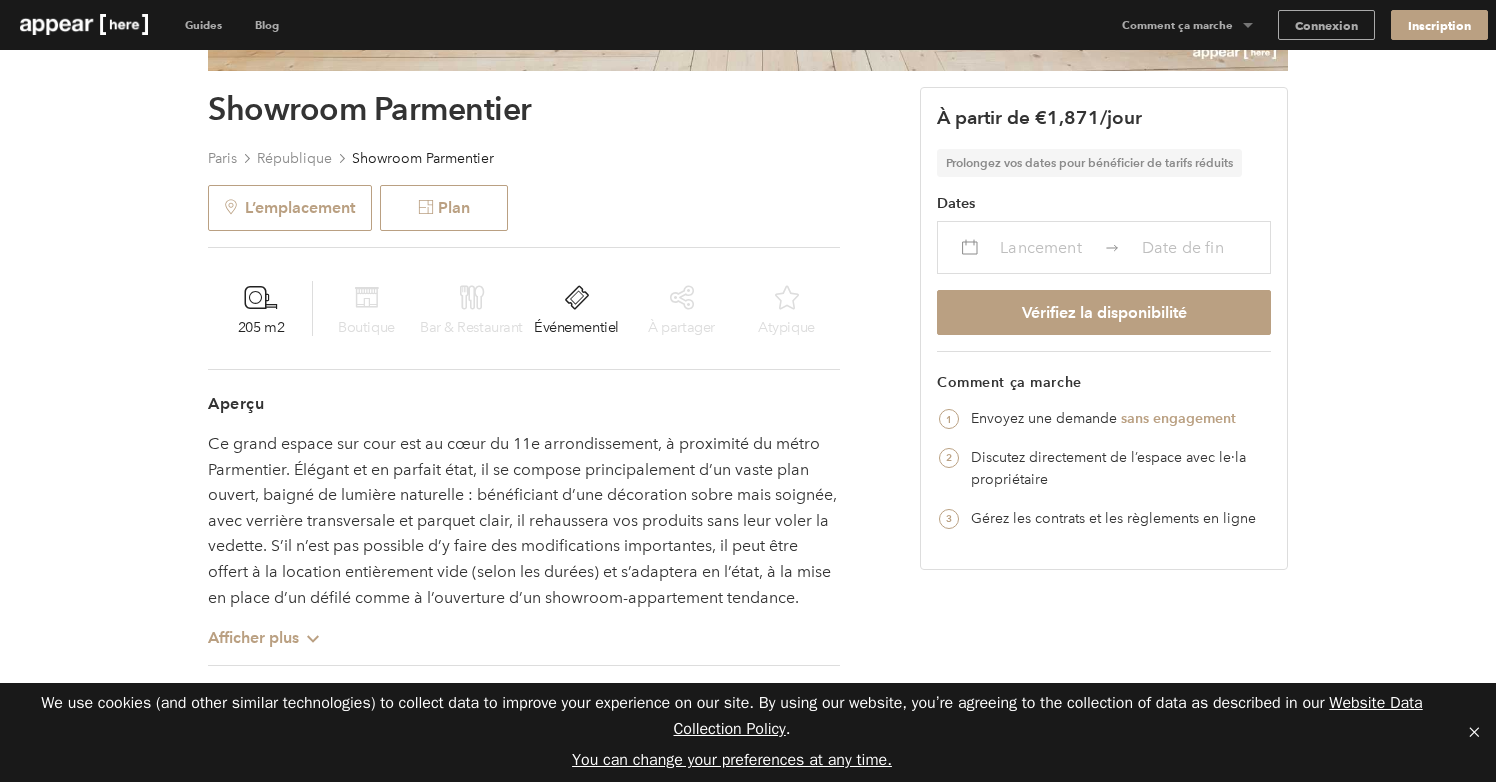 scroll, scrollTop: 714, scrollLeft: 0, axis: vertical 